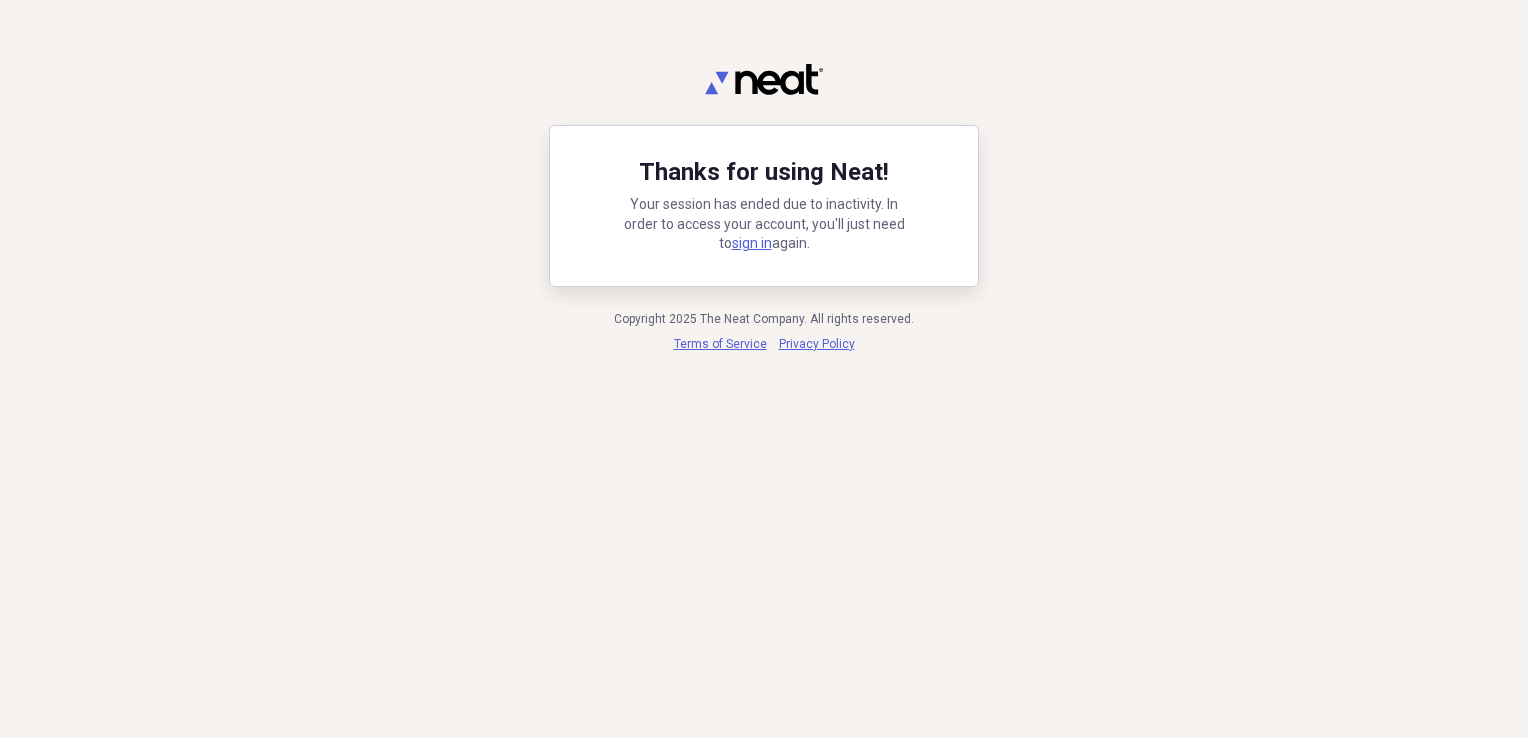 scroll, scrollTop: 0, scrollLeft: 0, axis: both 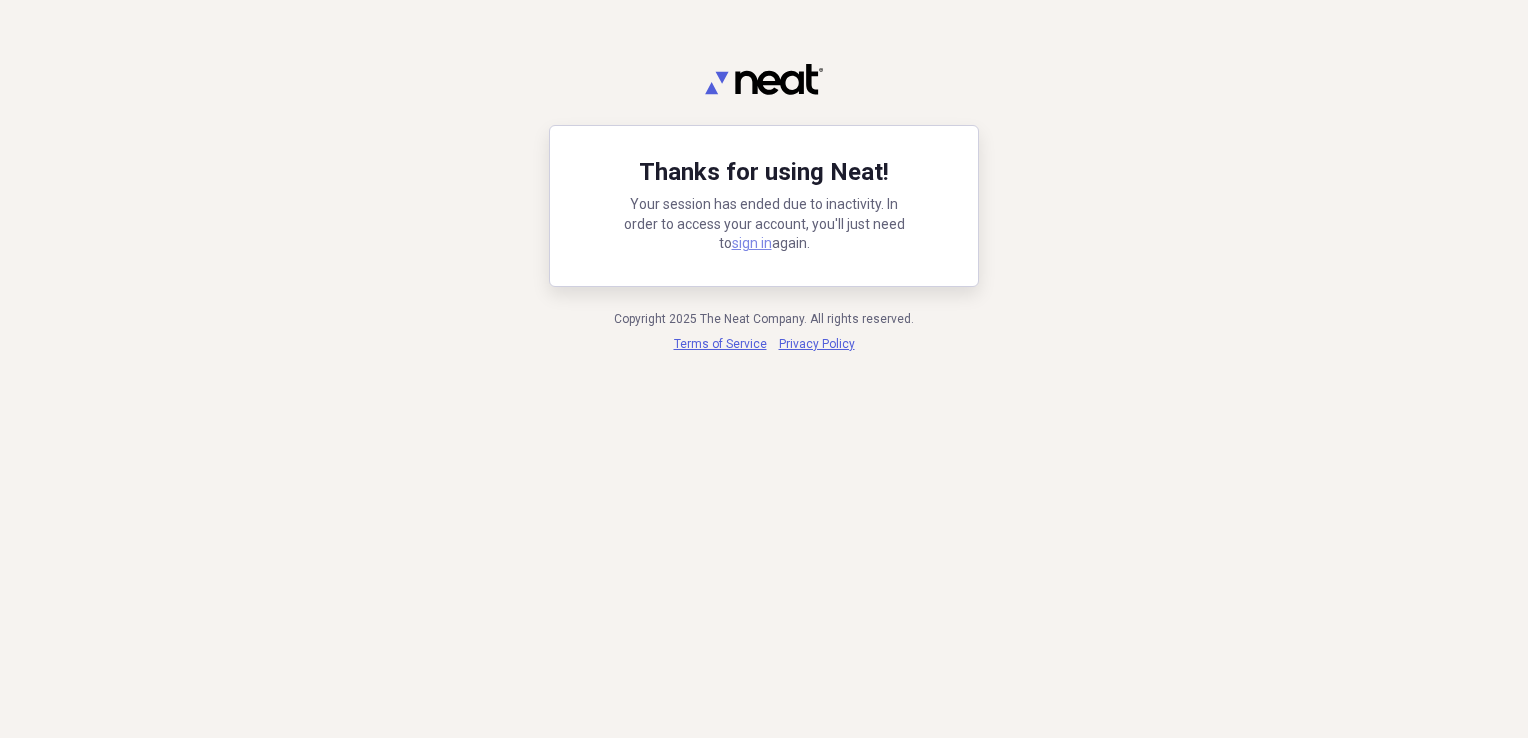 click on "sign in" at bounding box center [752, 243] 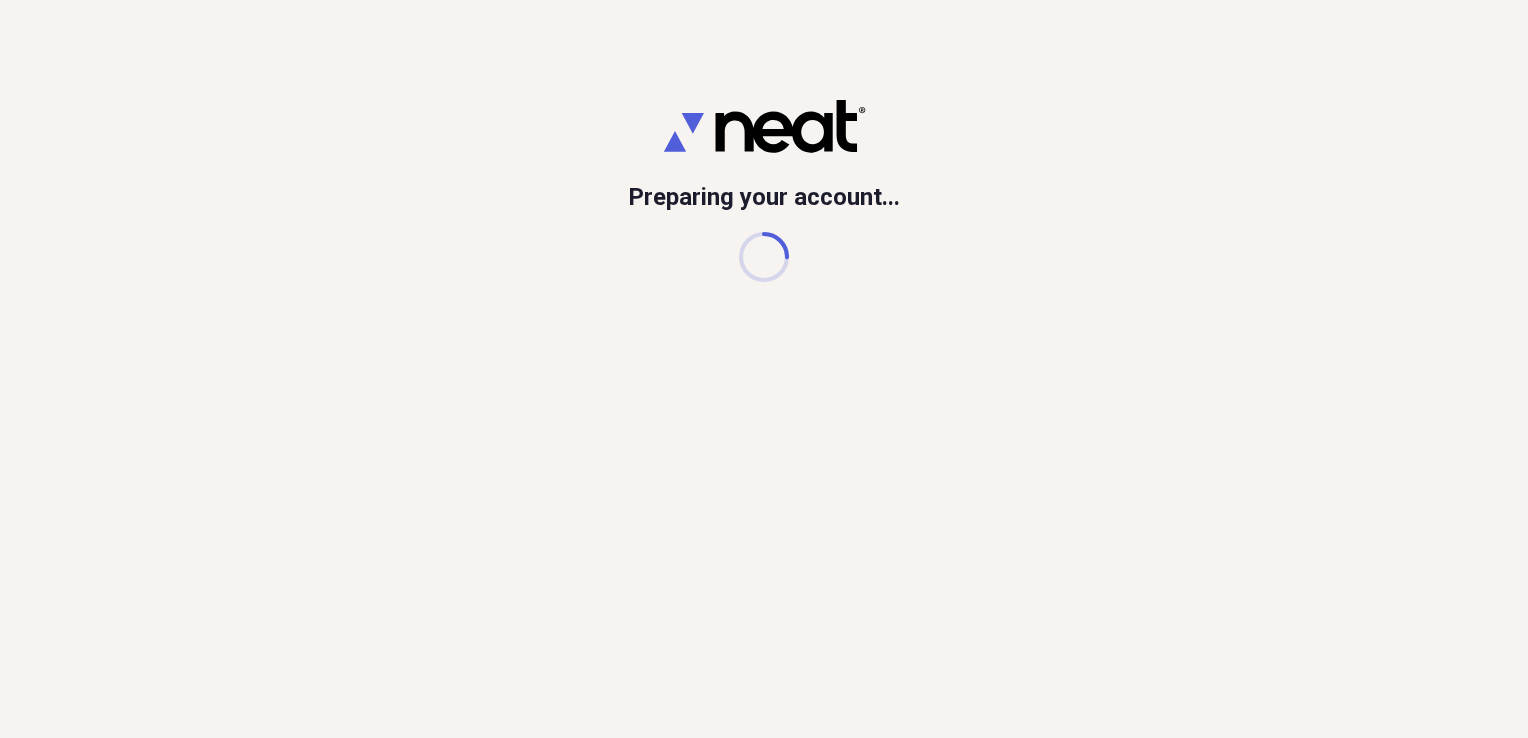 scroll, scrollTop: 0, scrollLeft: 0, axis: both 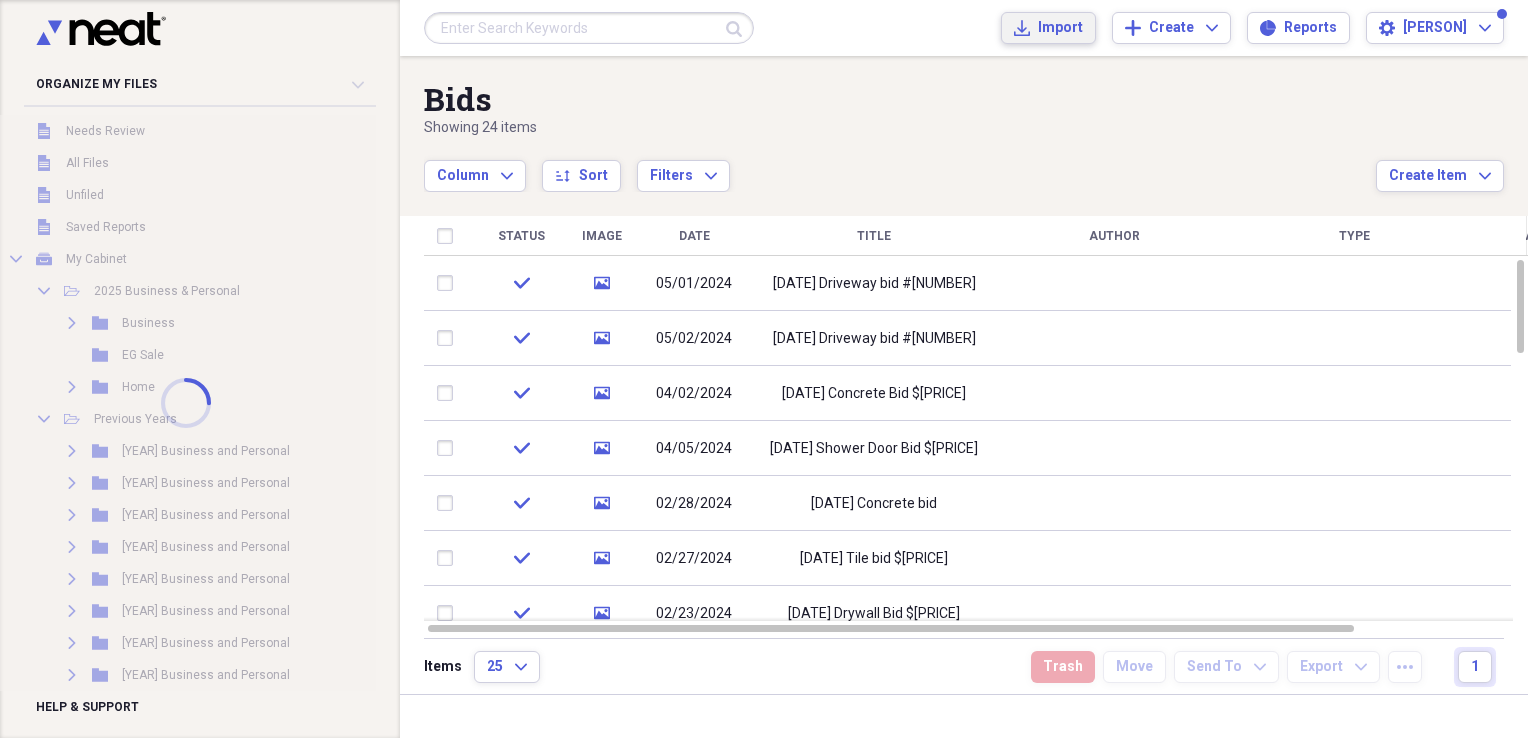 click on "Import" at bounding box center (1060, 28) 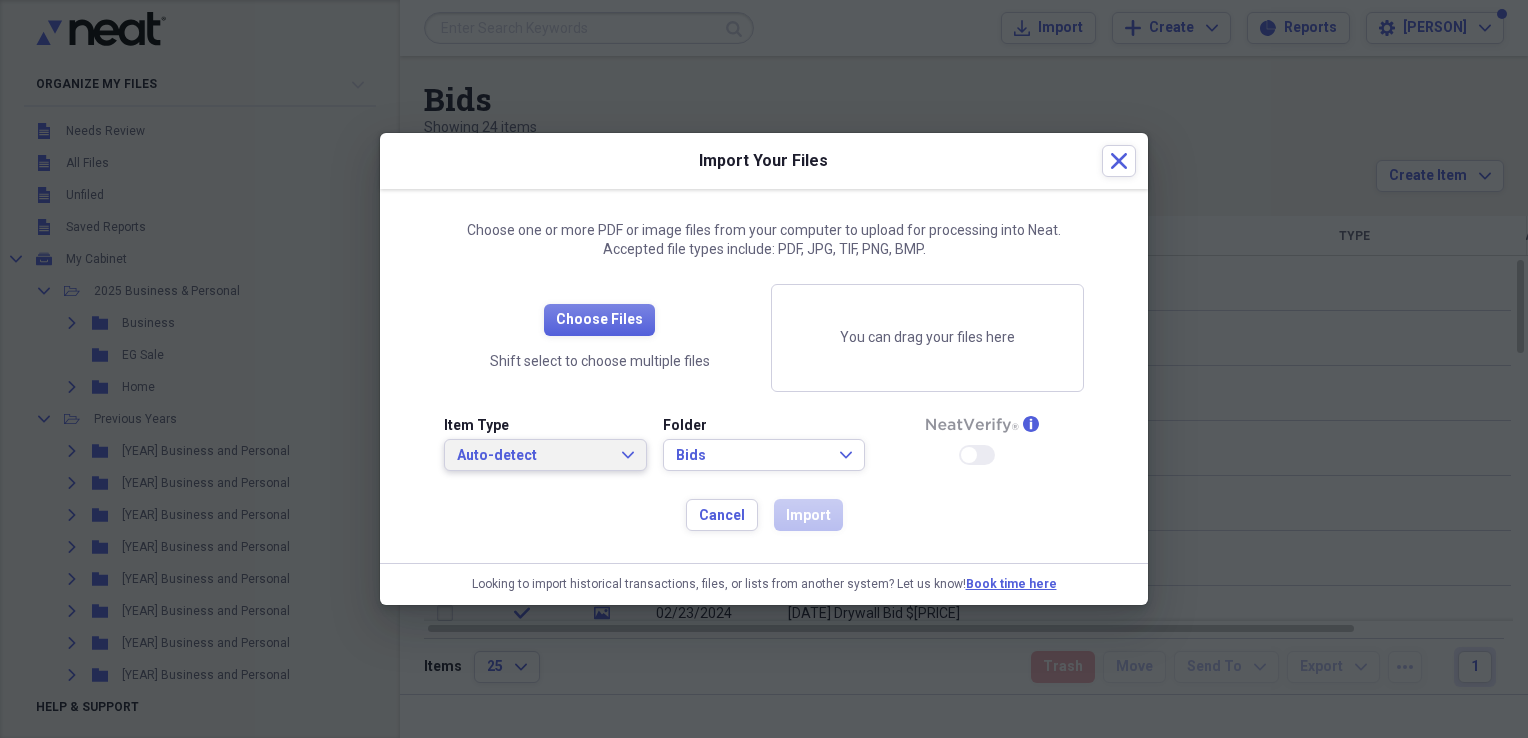 click on "Auto-detect" at bounding box center (533, 456) 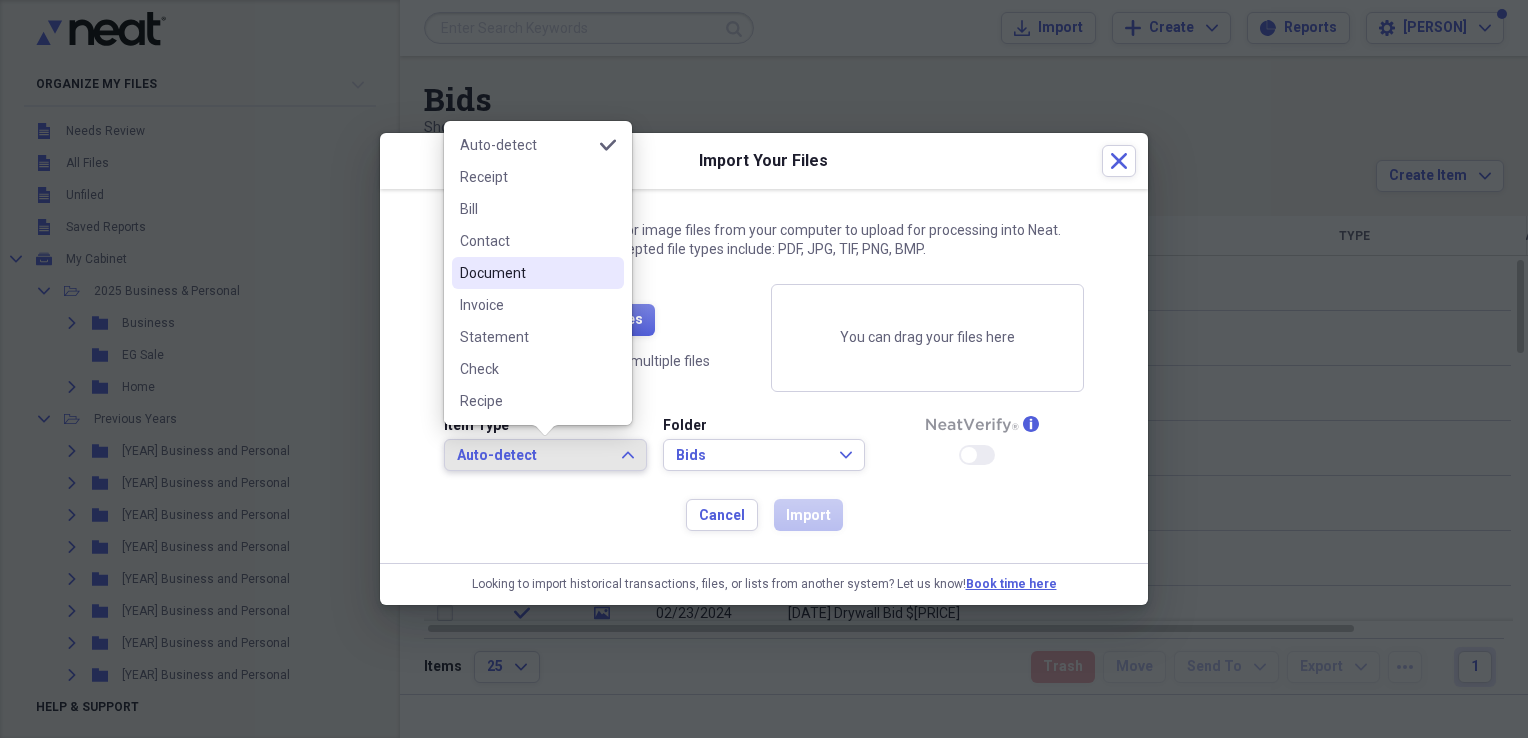 click on "Document" at bounding box center [526, 273] 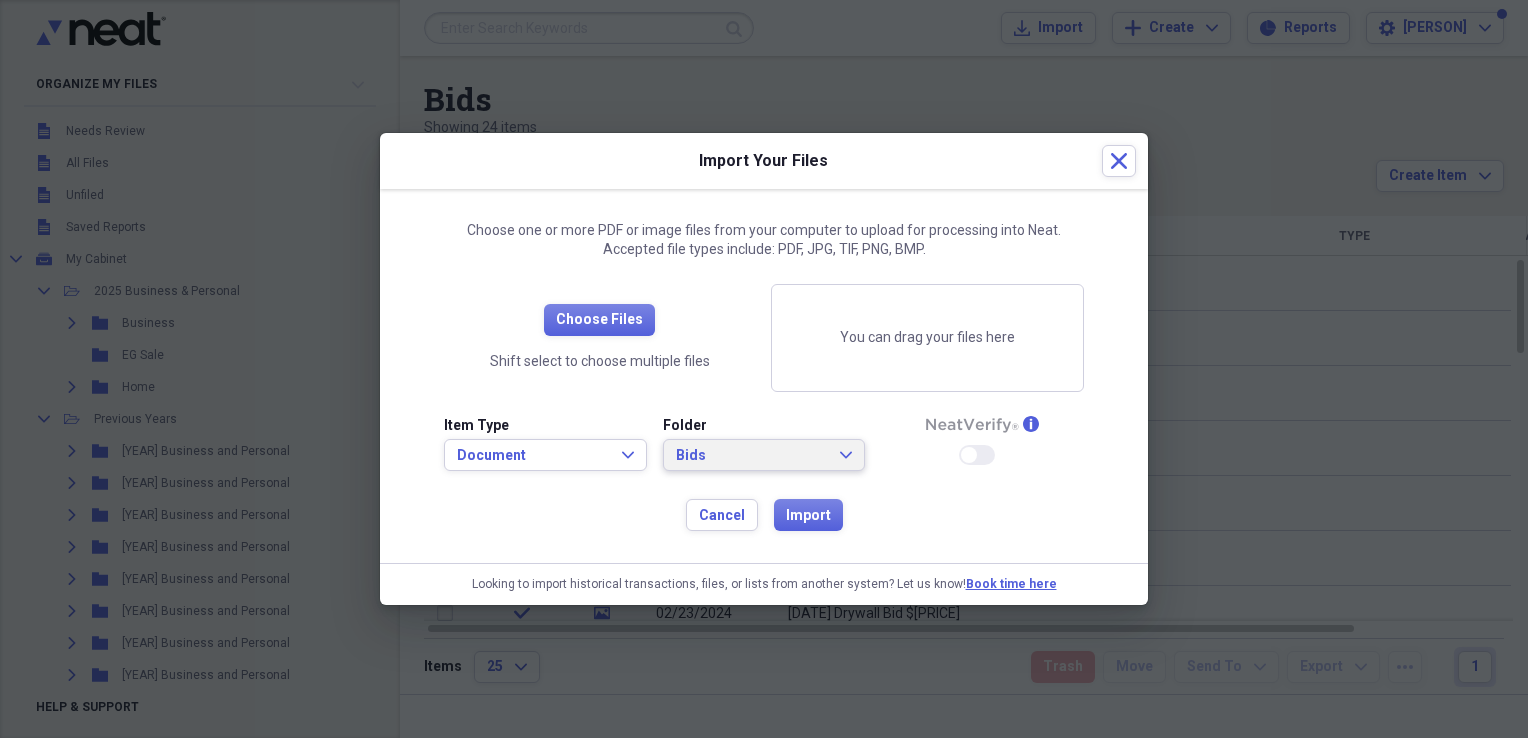 click on "Bids" at bounding box center (752, 456) 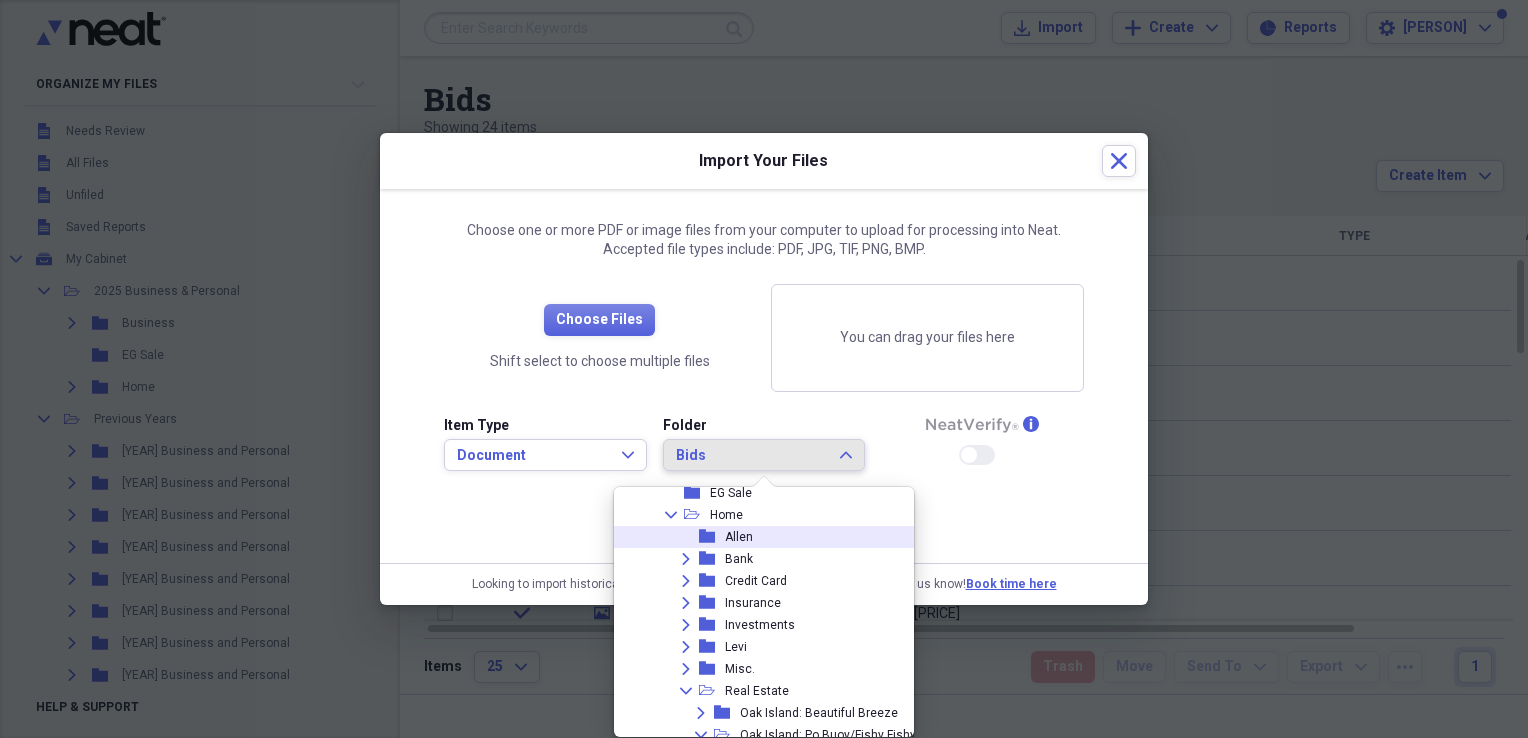 scroll, scrollTop: 1500, scrollLeft: 0, axis: vertical 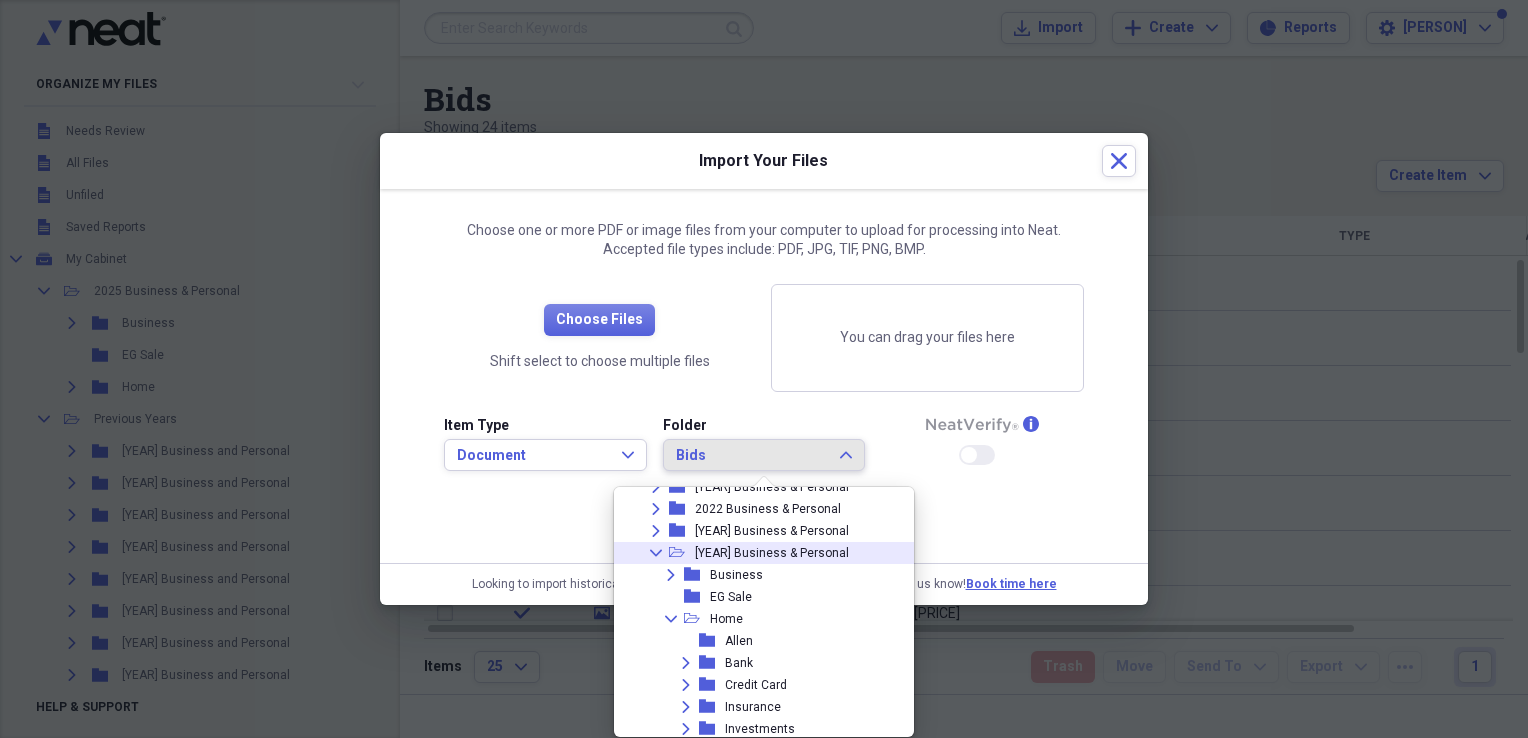 click 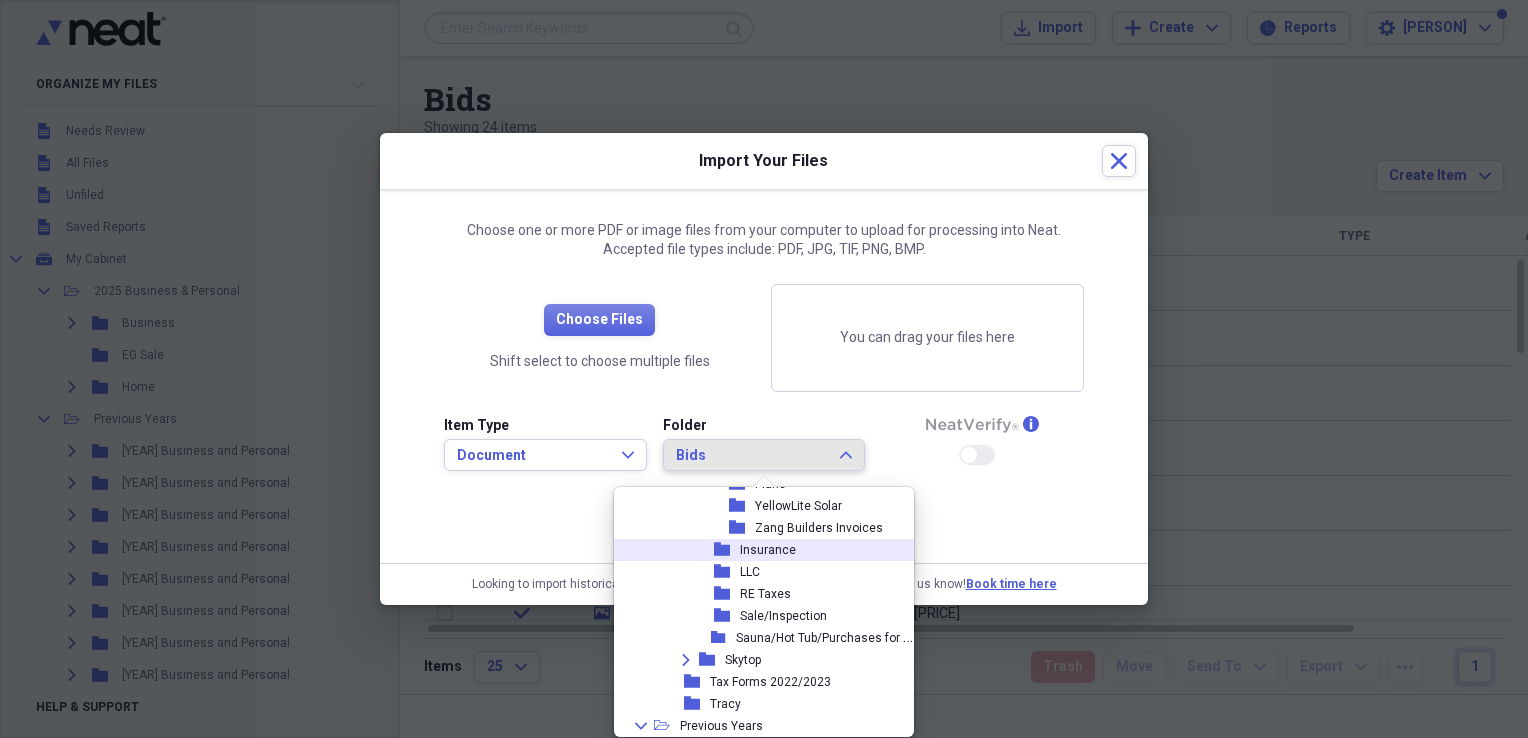 scroll, scrollTop: 841, scrollLeft: 0, axis: vertical 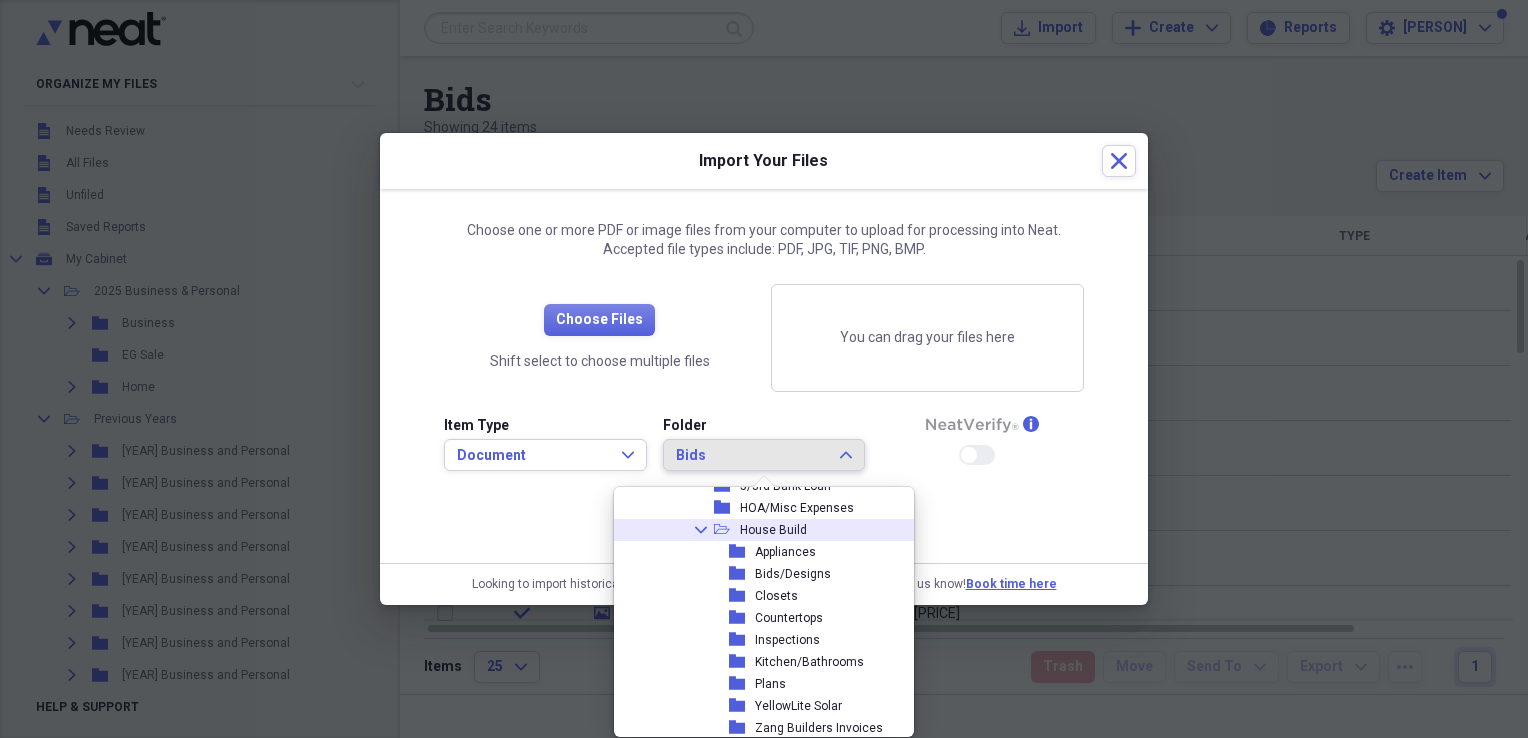 click on "Collapse" 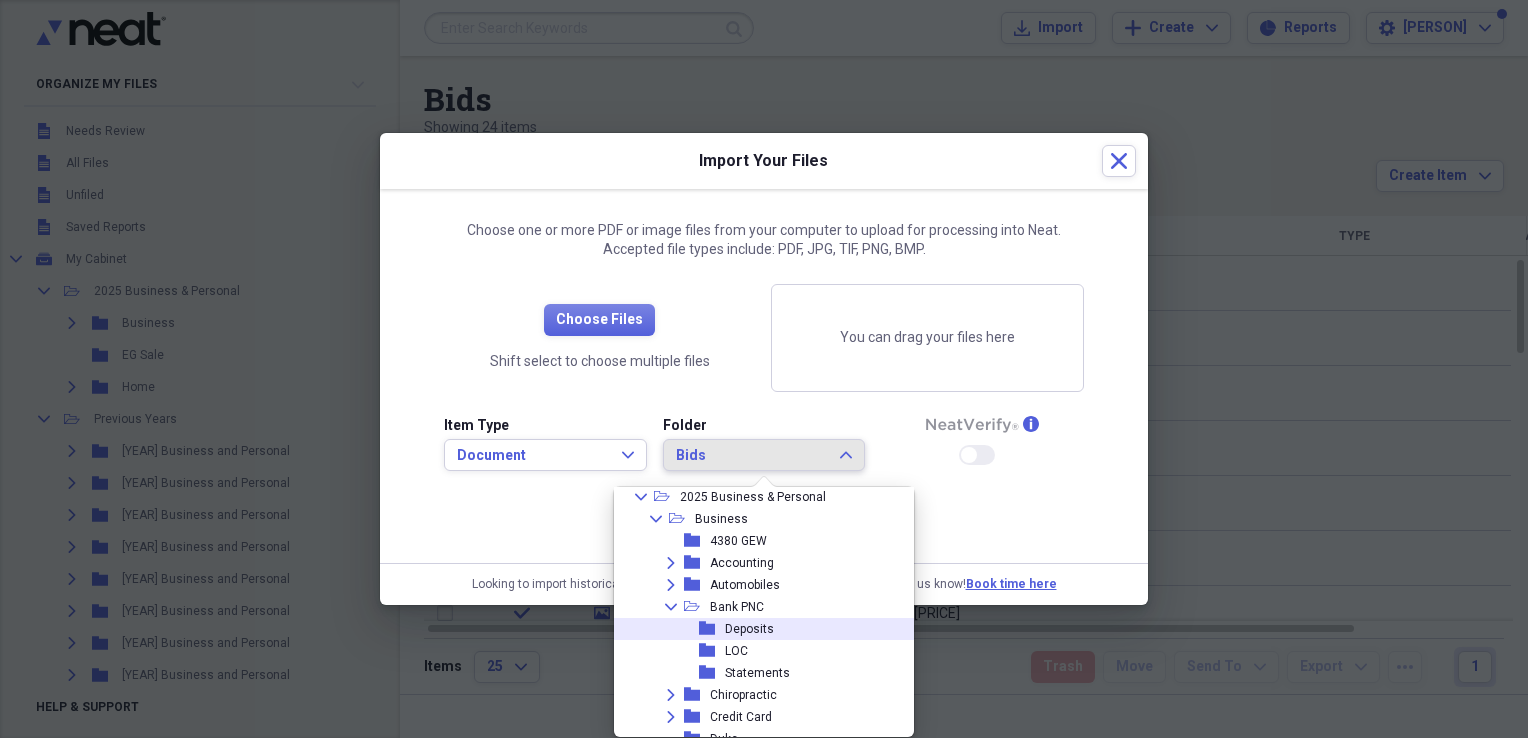 scroll, scrollTop: 0, scrollLeft: 0, axis: both 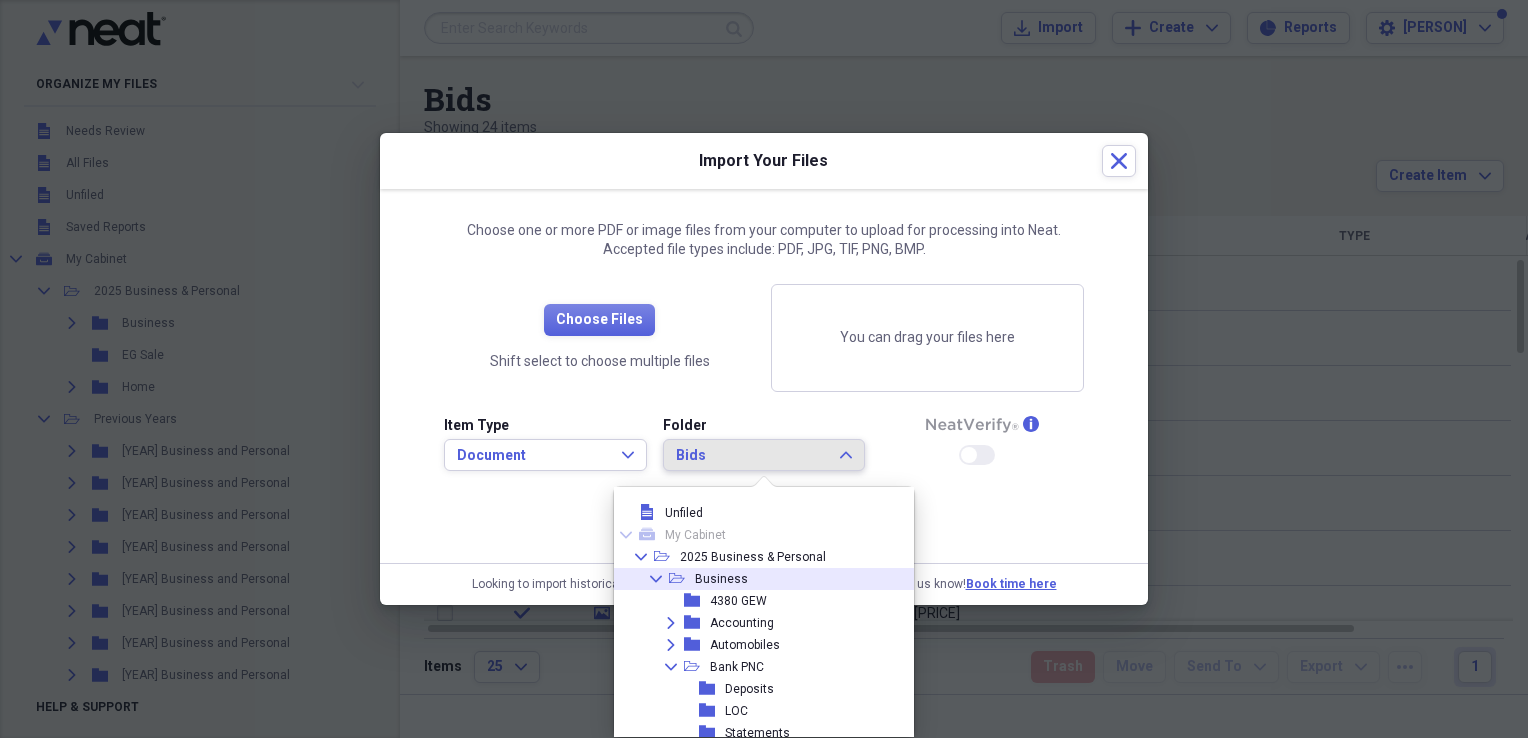 click on "Collapse" 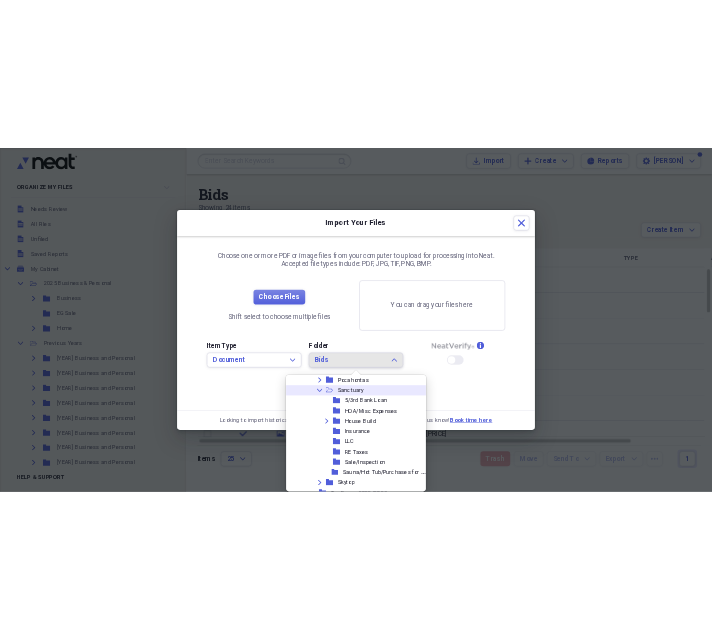 scroll, scrollTop: 400, scrollLeft: 0, axis: vertical 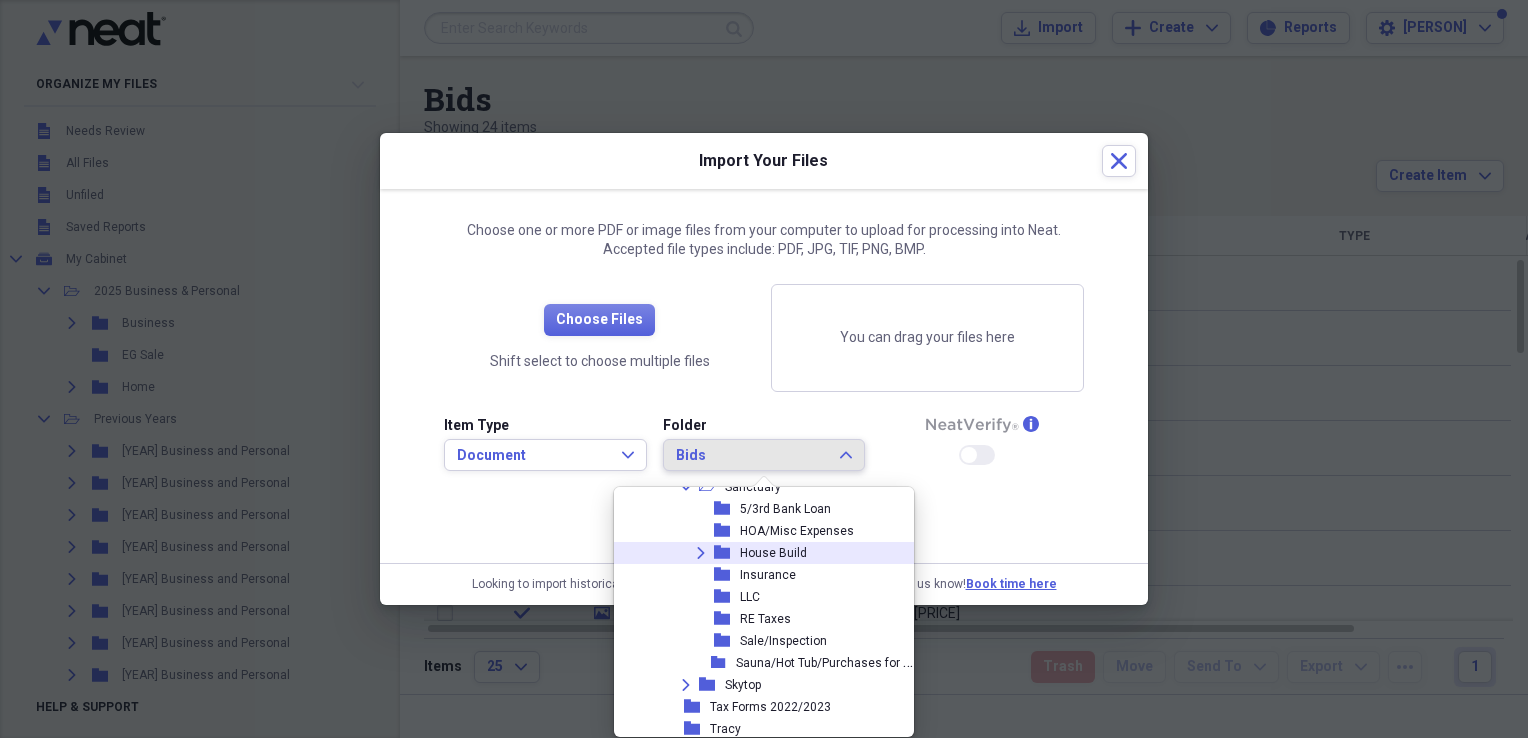 click on "Expand" 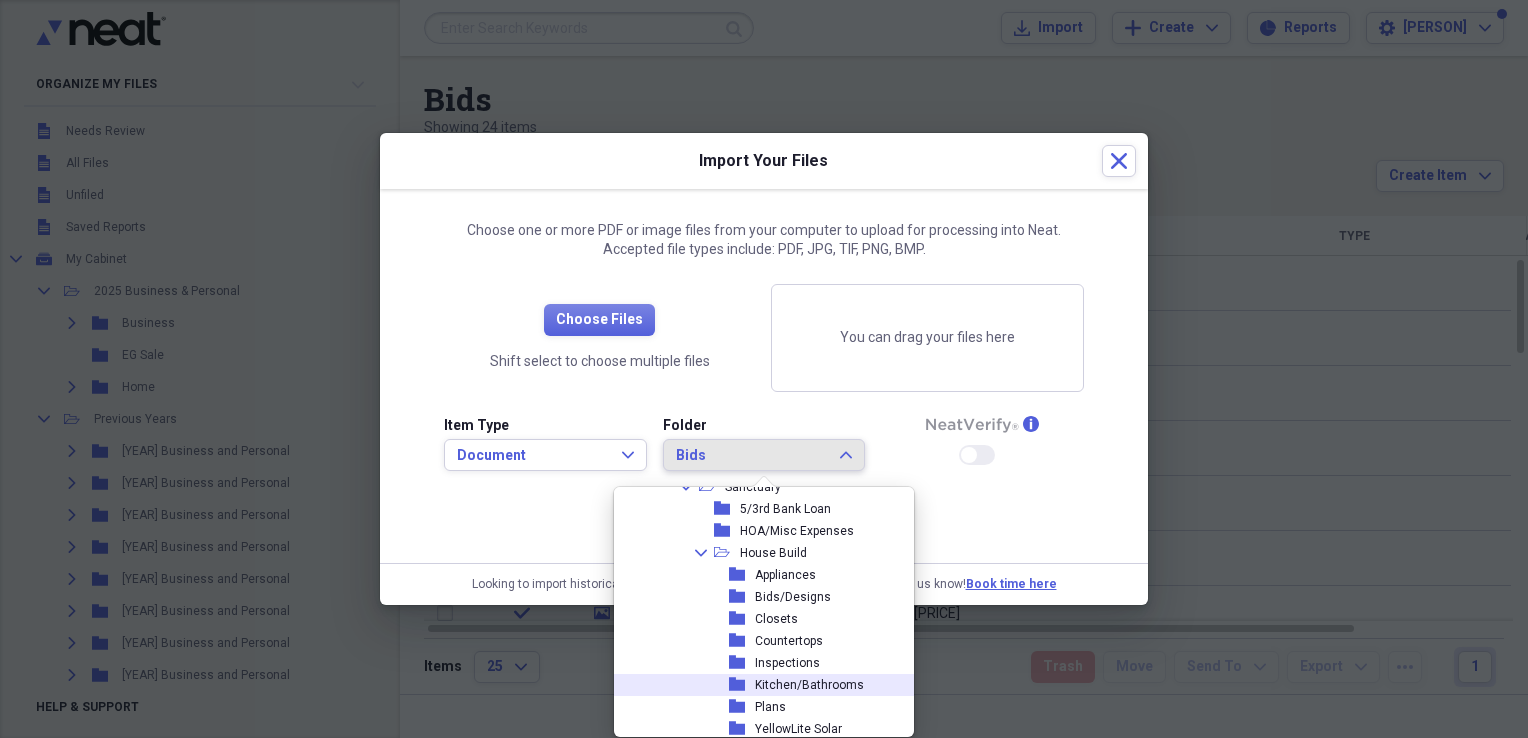 click on "Kitchen/Bathrooms" at bounding box center (809, 685) 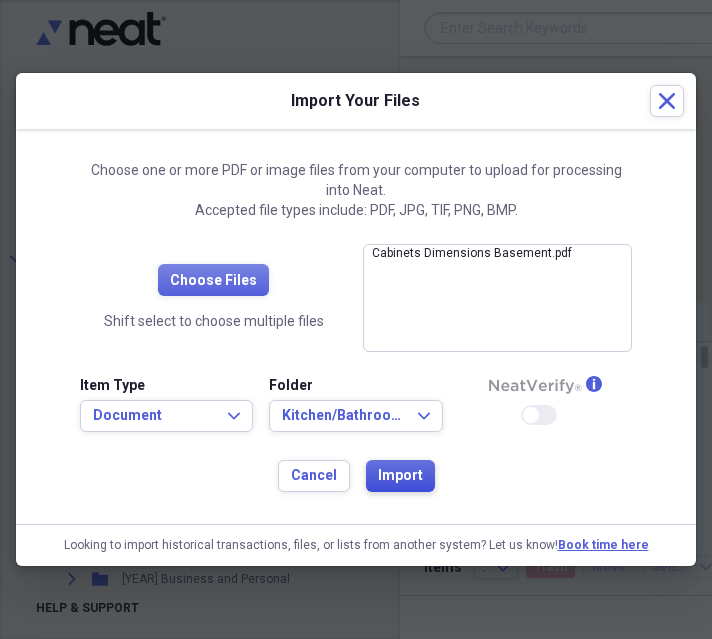 click on "Import" at bounding box center [400, 476] 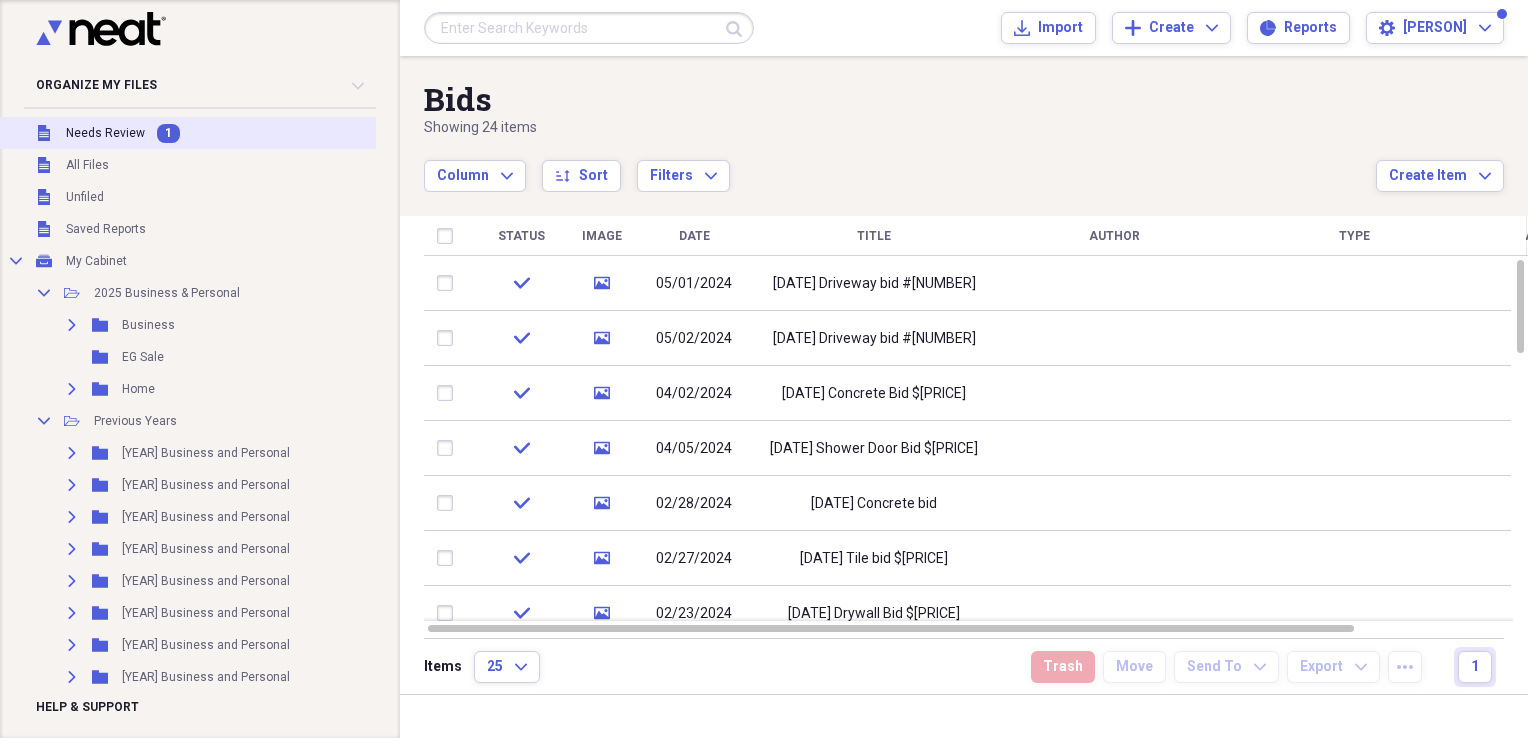 click on "Needs Review" at bounding box center (105, 133) 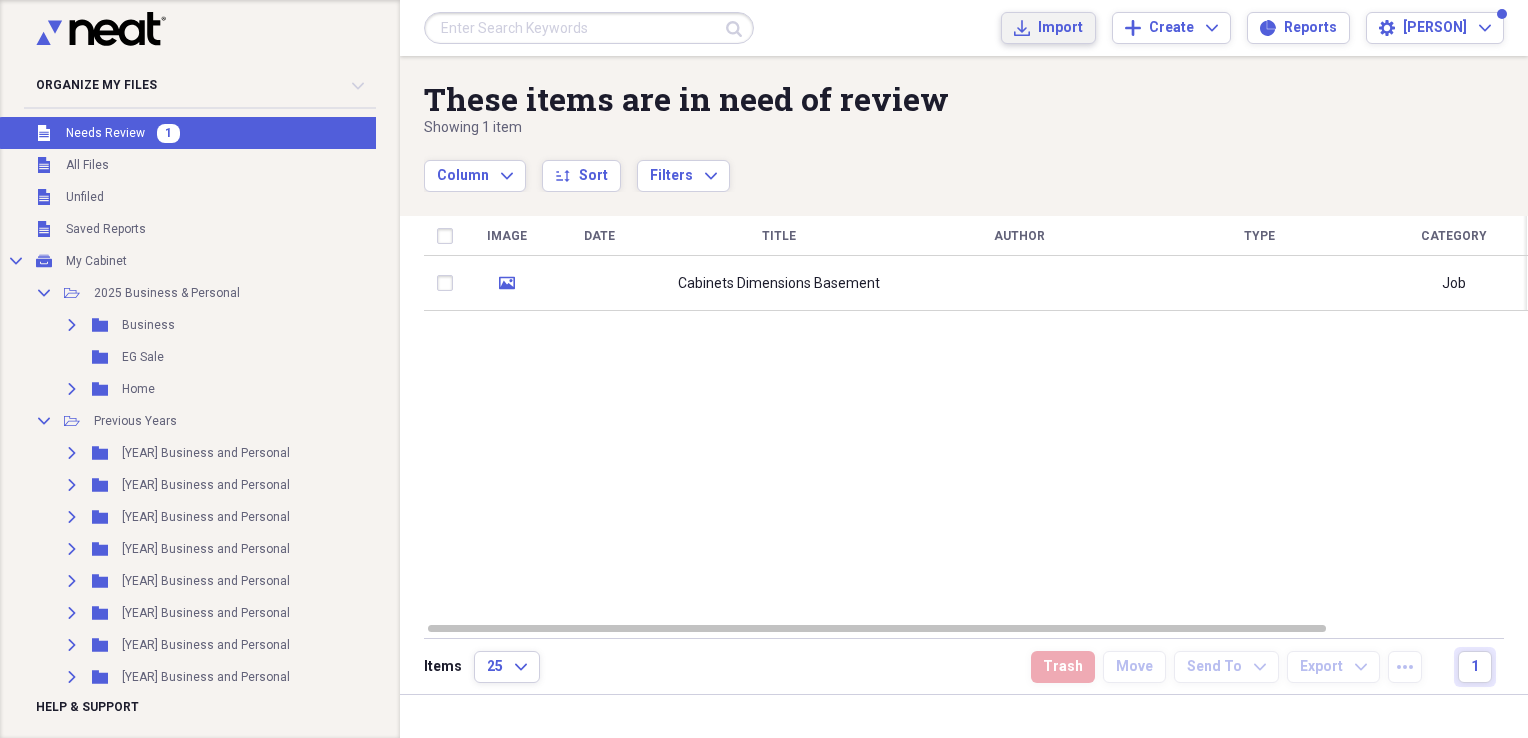 click on "Import" at bounding box center [1060, 28] 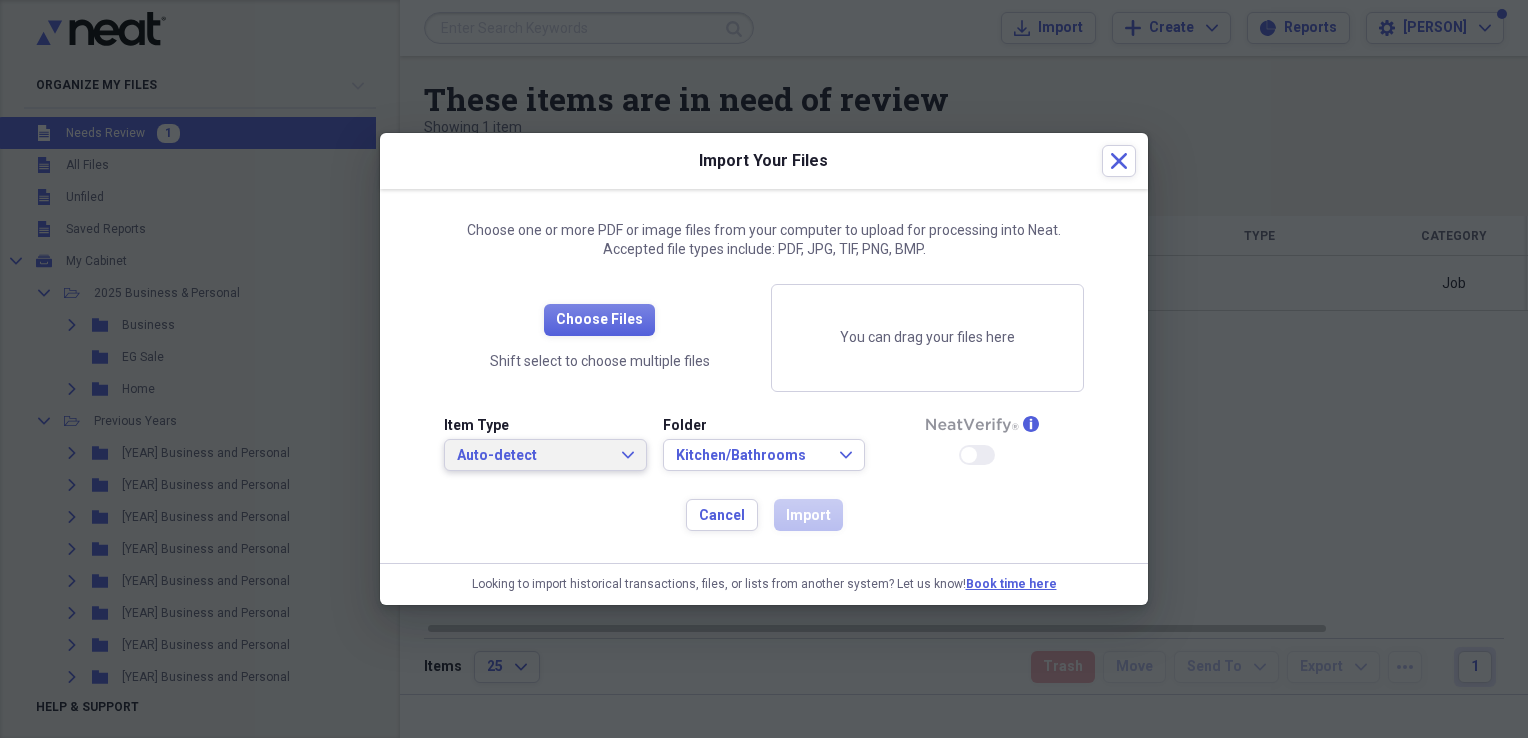 click on "Auto-detect" at bounding box center (533, 456) 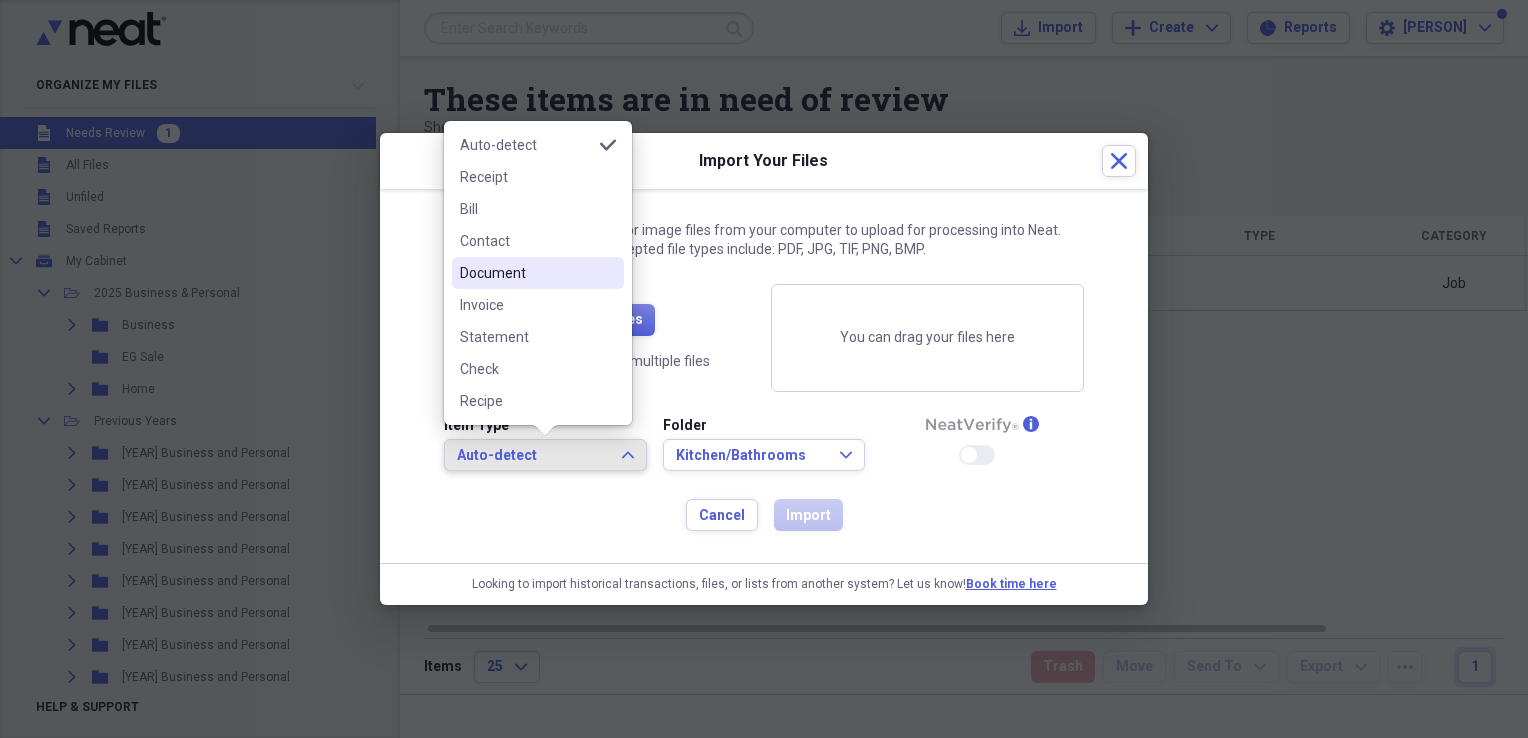 click on "Document" at bounding box center [538, 273] 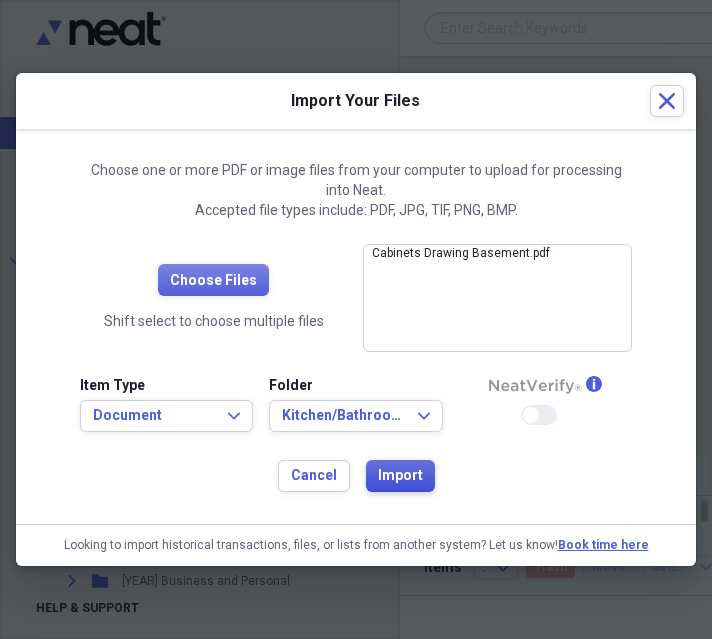 click on "Import" at bounding box center (400, 476) 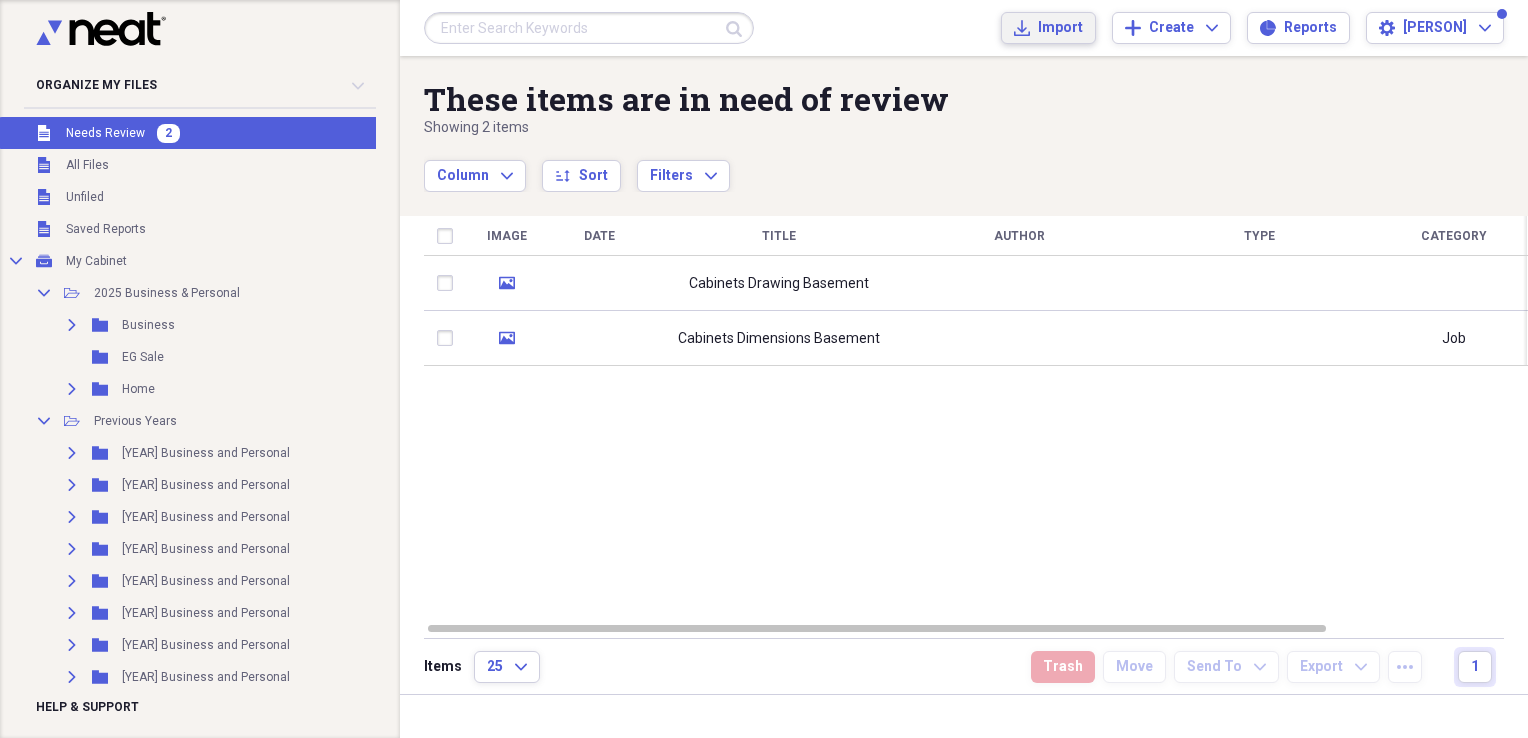 click on "Import" at bounding box center [1060, 28] 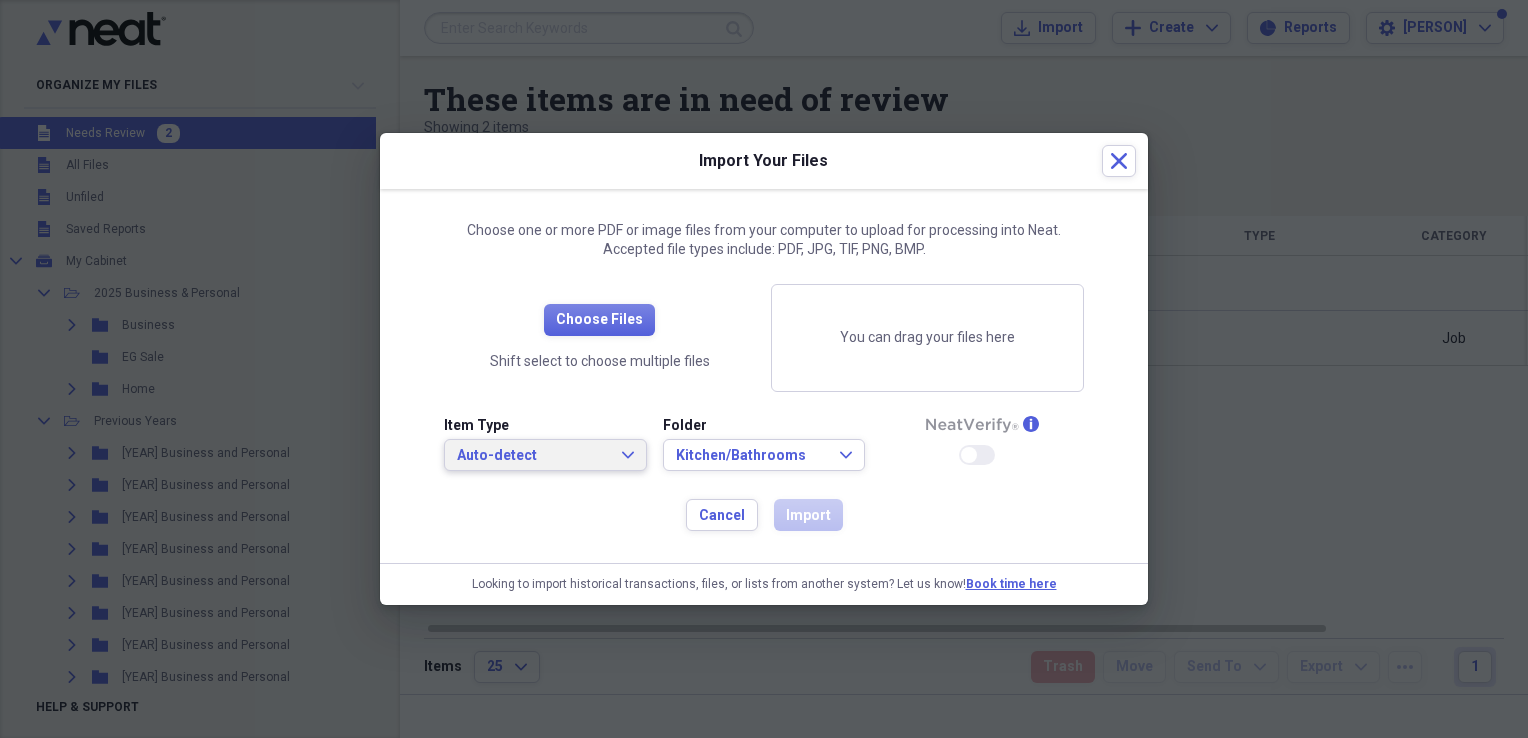 click on "Auto-detect" at bounding box center (533, 456) 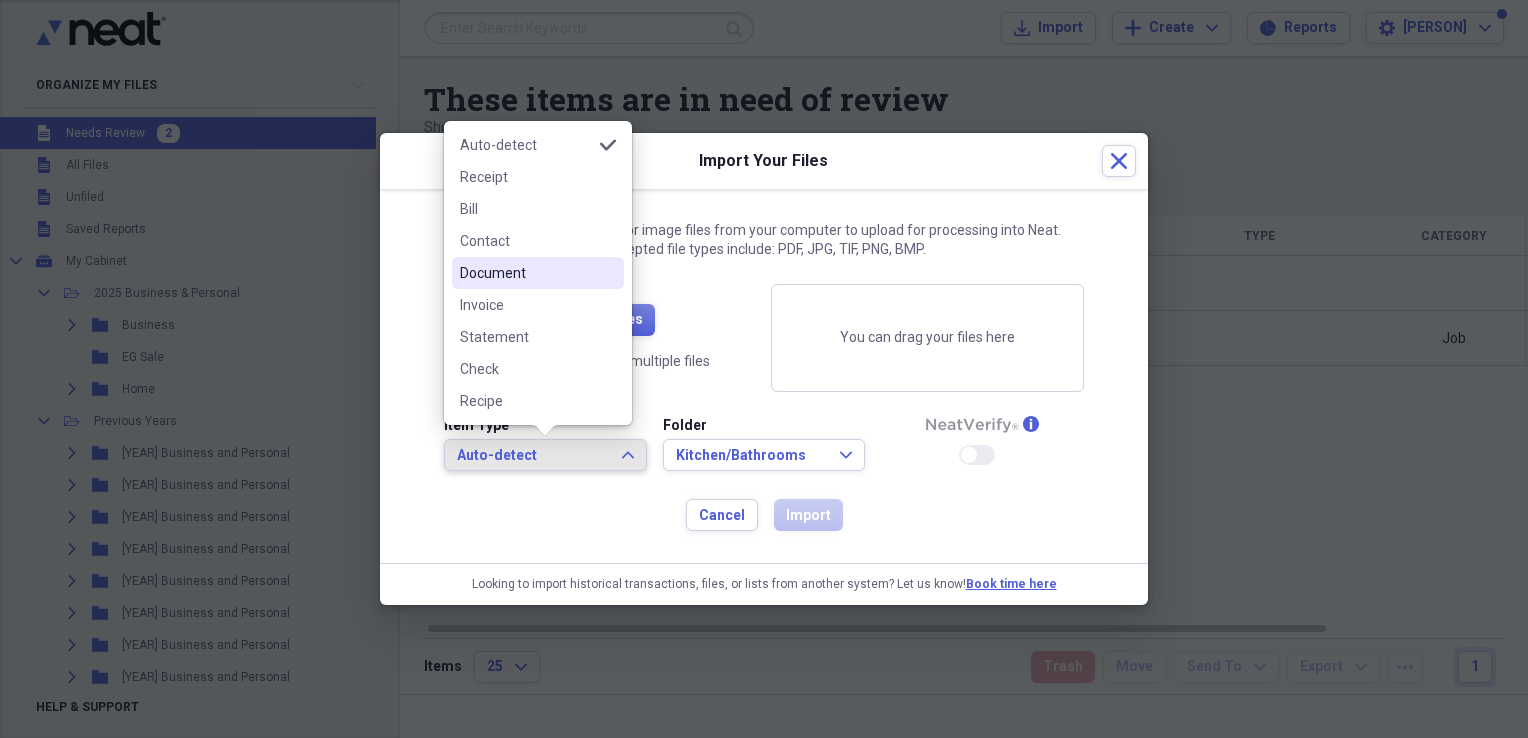 click on "Document" at bounding box center (526, 273) 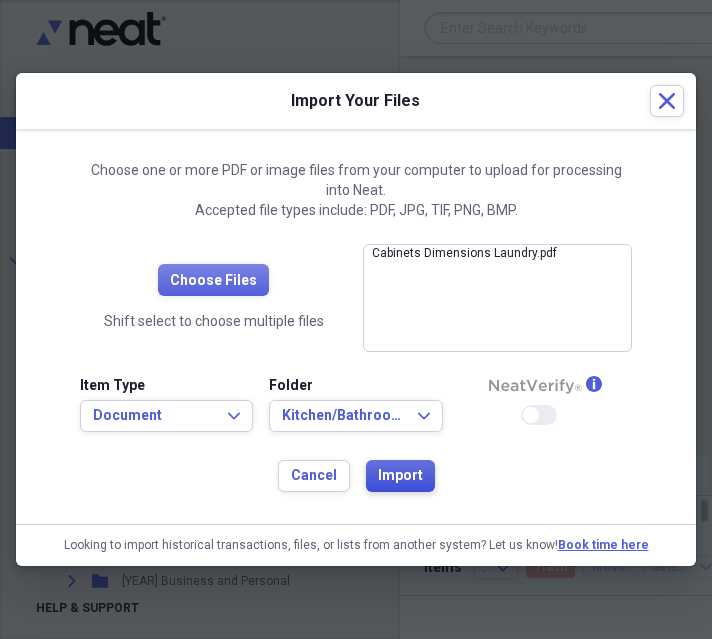 click on "Import" at bounding box center [400, 476] 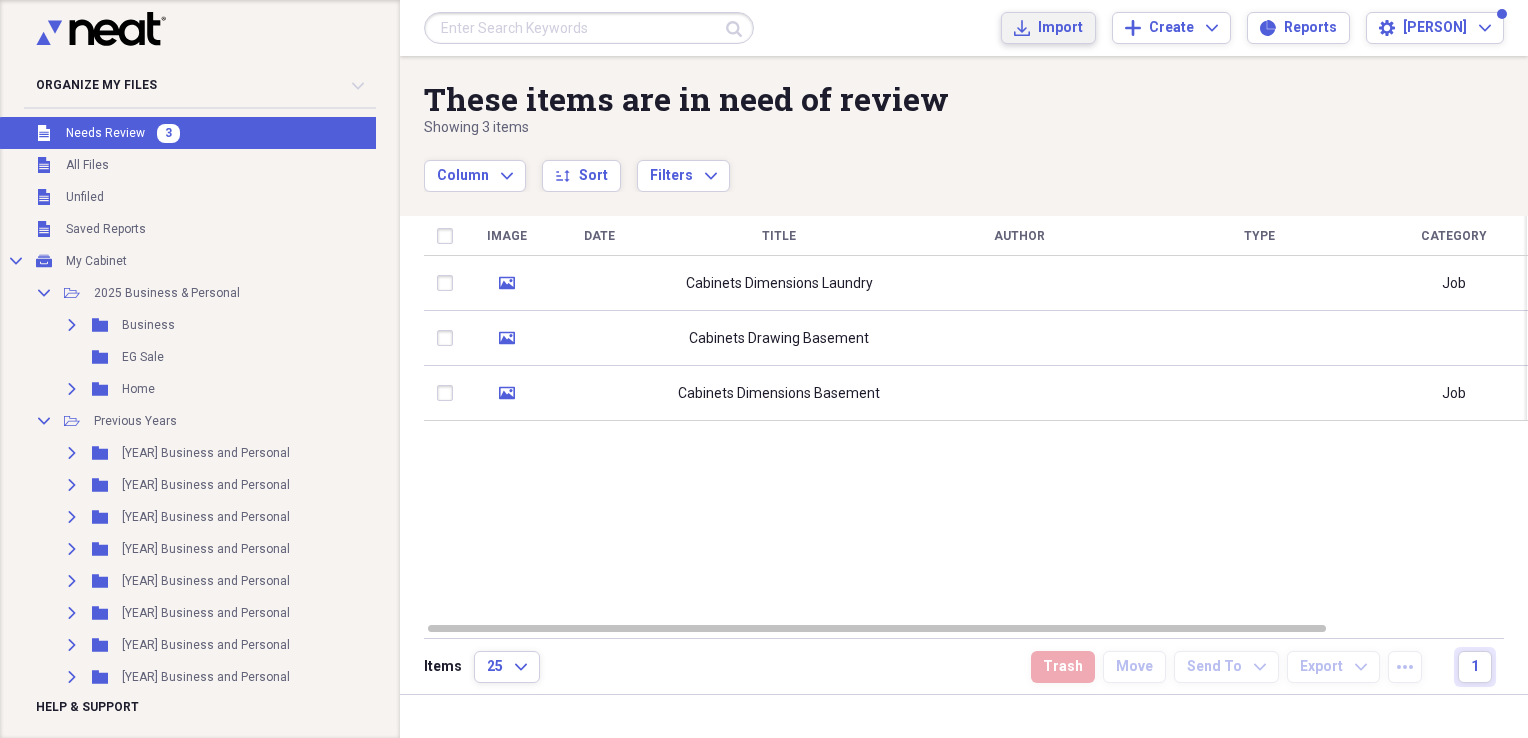 click on "Import" at bounding box center (1060, 28) 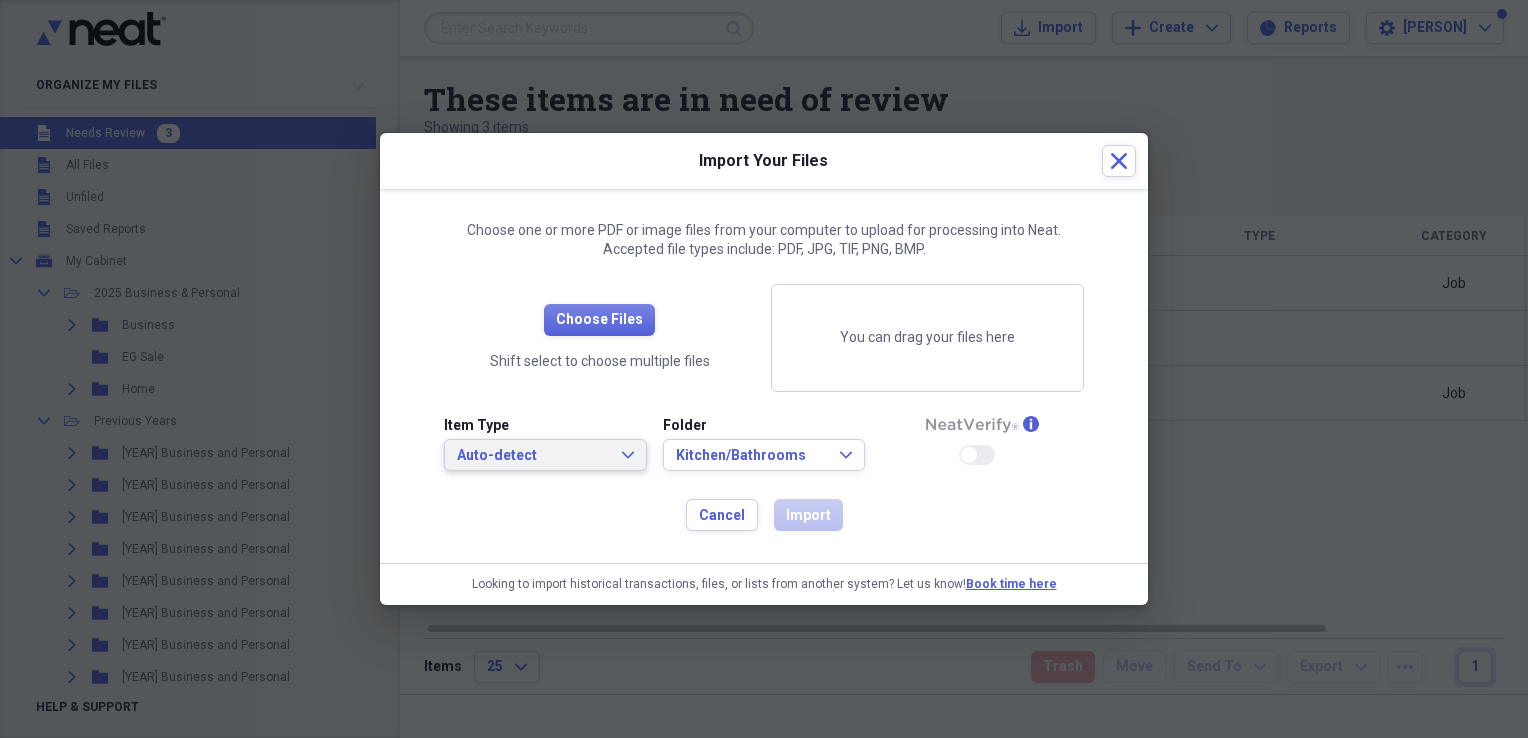 click on "Auto-detect" at bounding box center [533, 456] 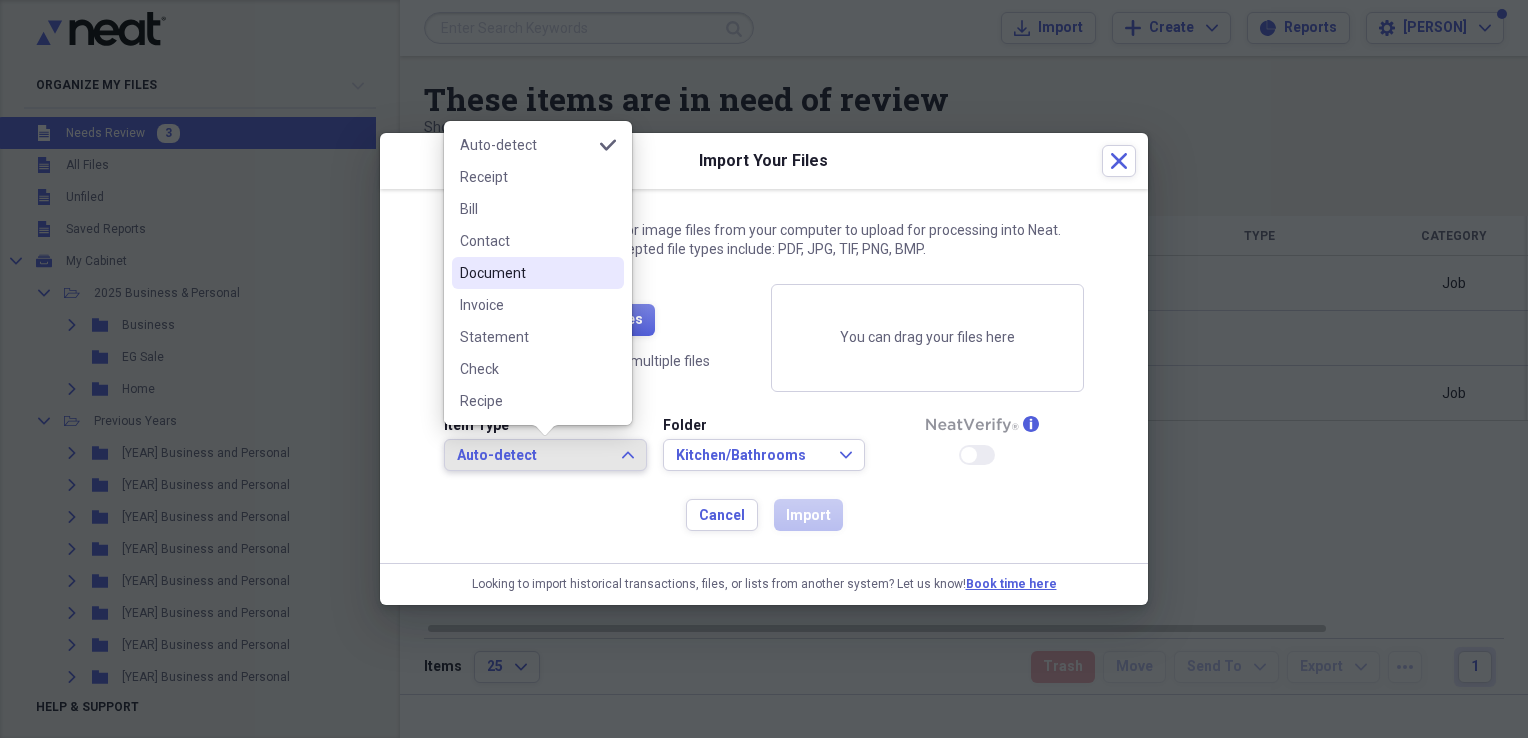 click on "Document" at bounding box center (526, 273) 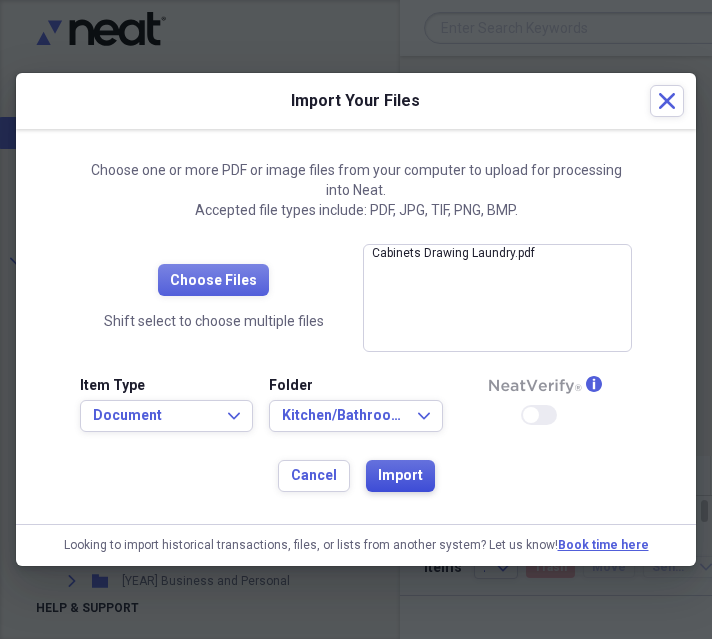click on "Import" at bounding box center [400, 476] 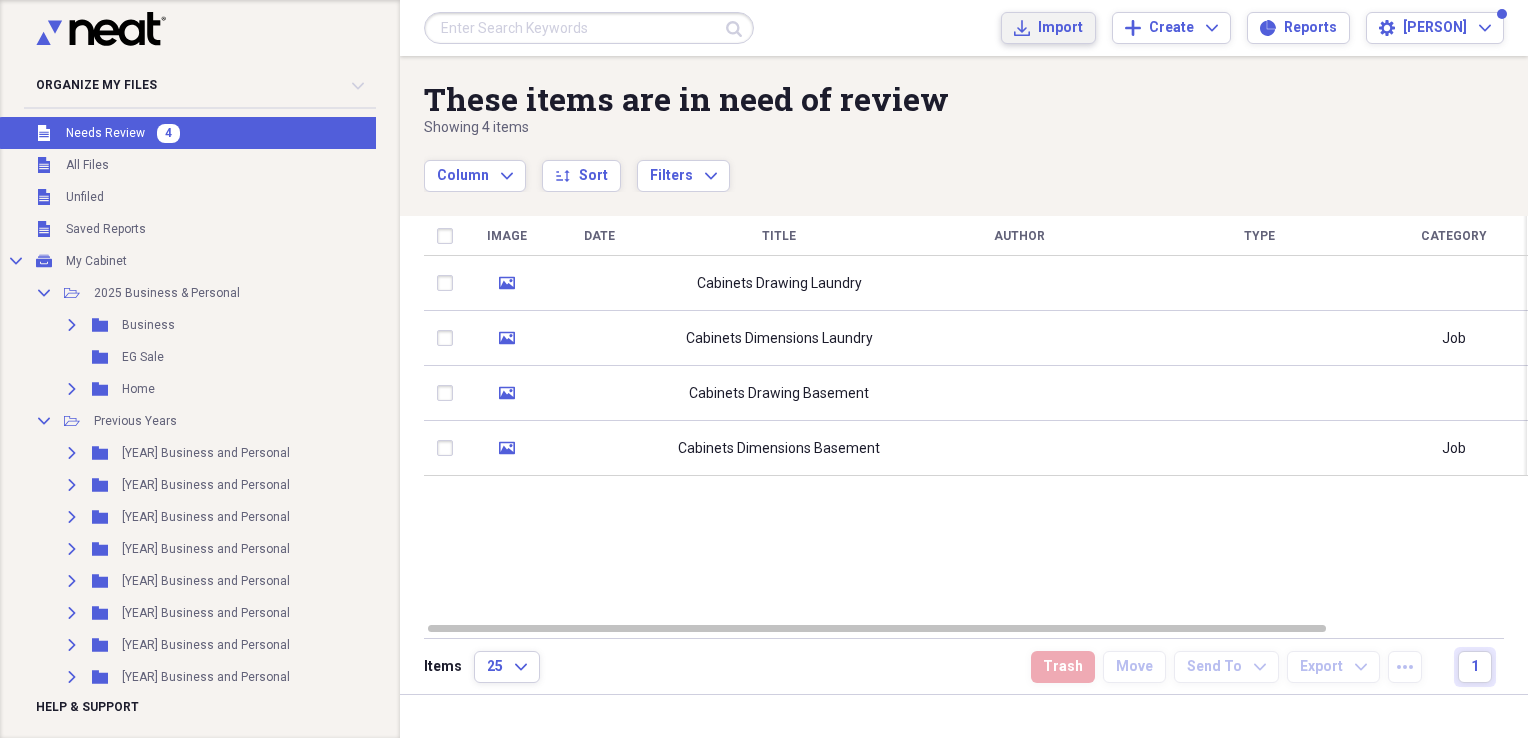 click on "Import Import" at bounding box center [1048, 28] 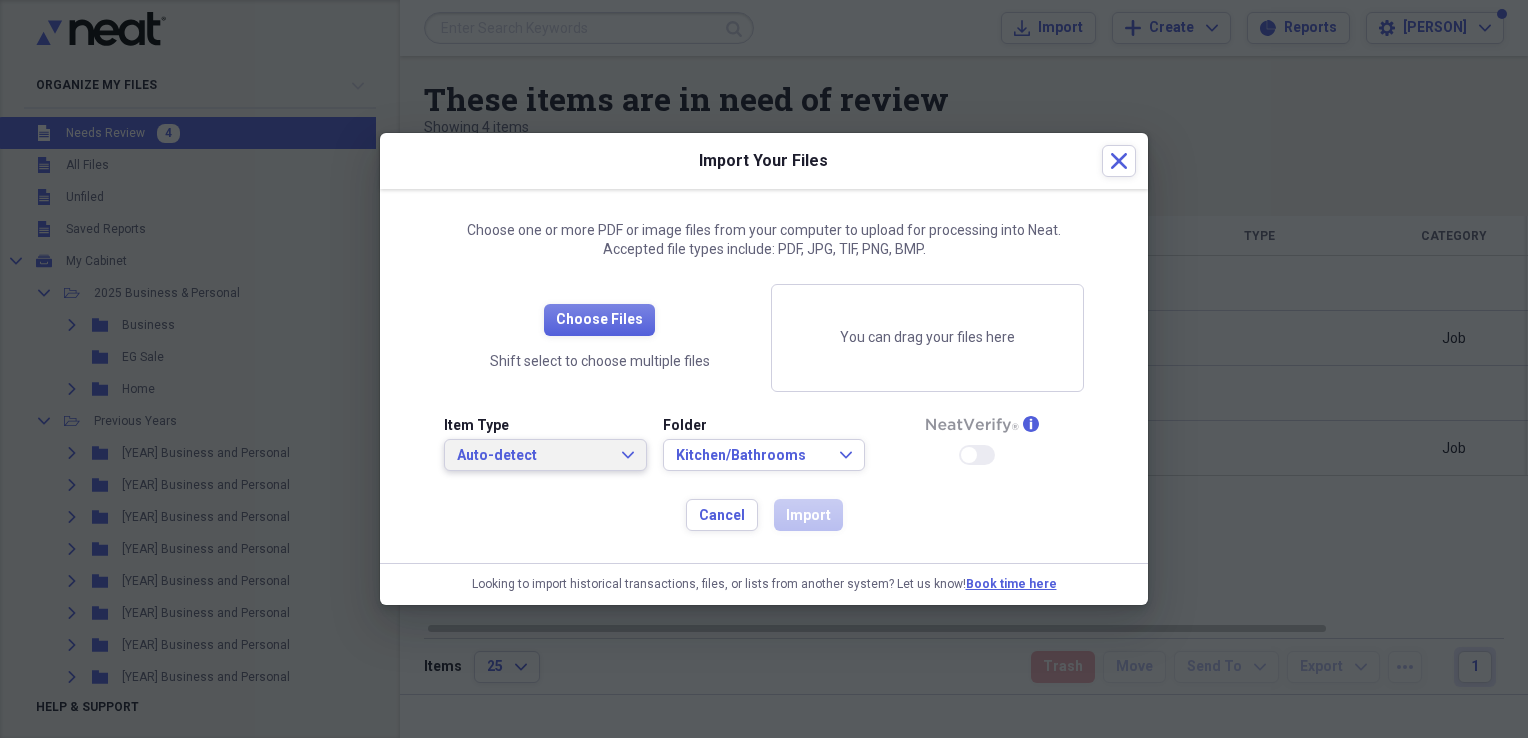 click on "Auto-detect" at bounding box center (533, 456) 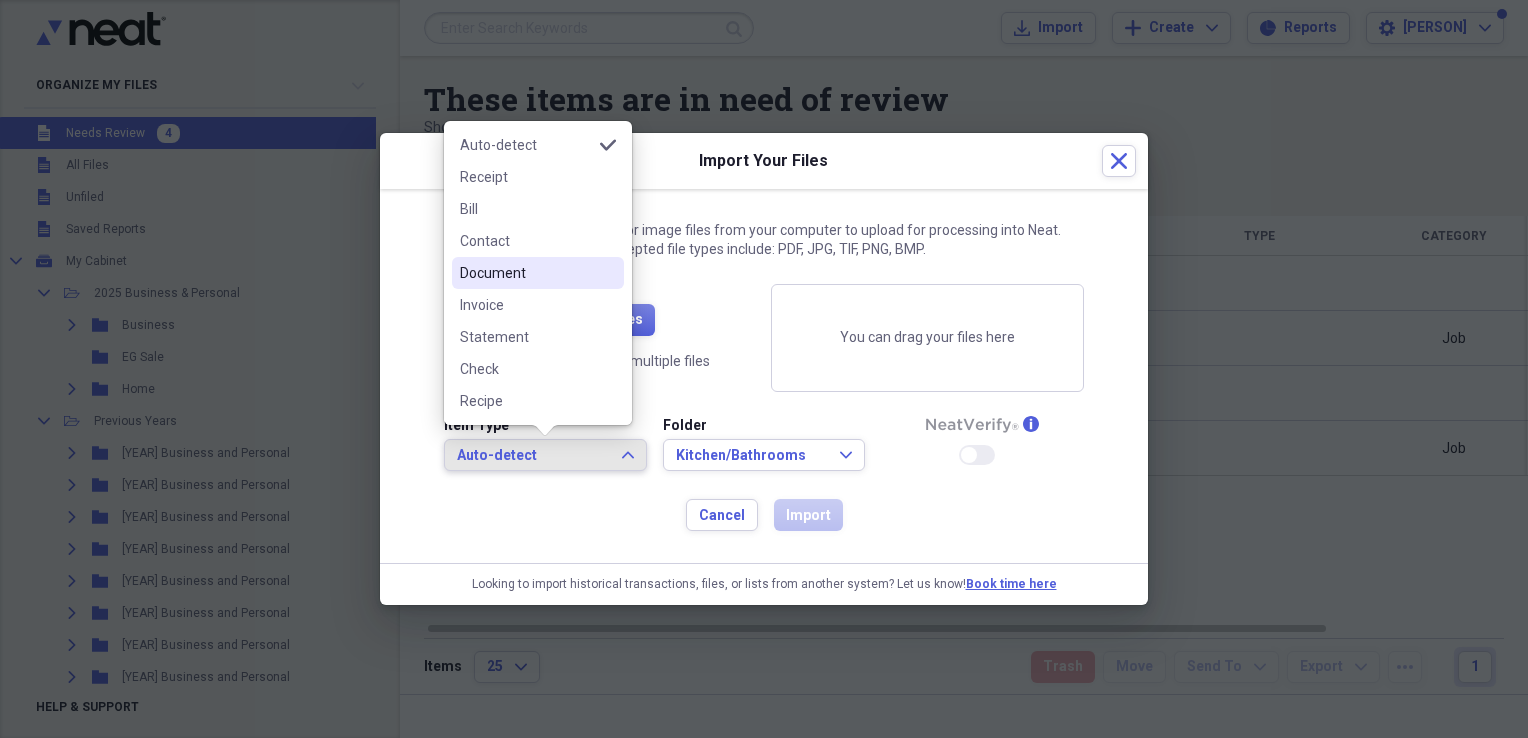 click on "Document" at bounding box center [526, 273] 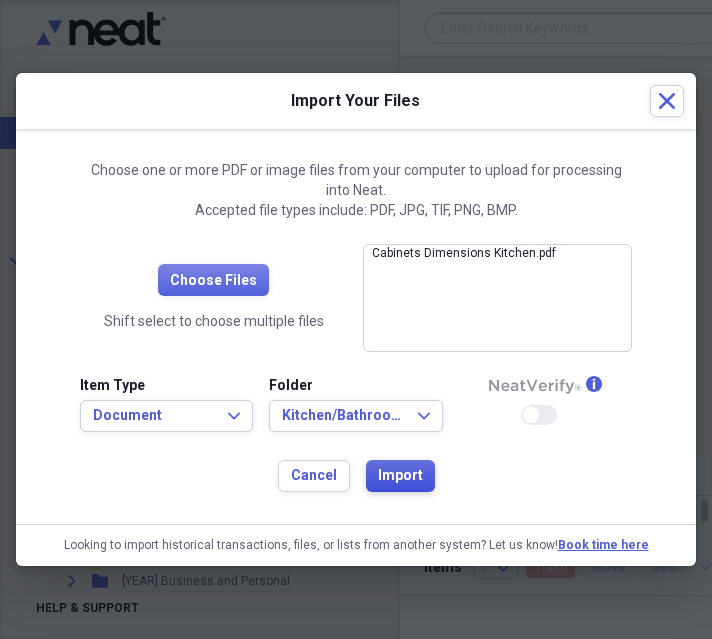 click on "Import" at bounding box center [400, 476] 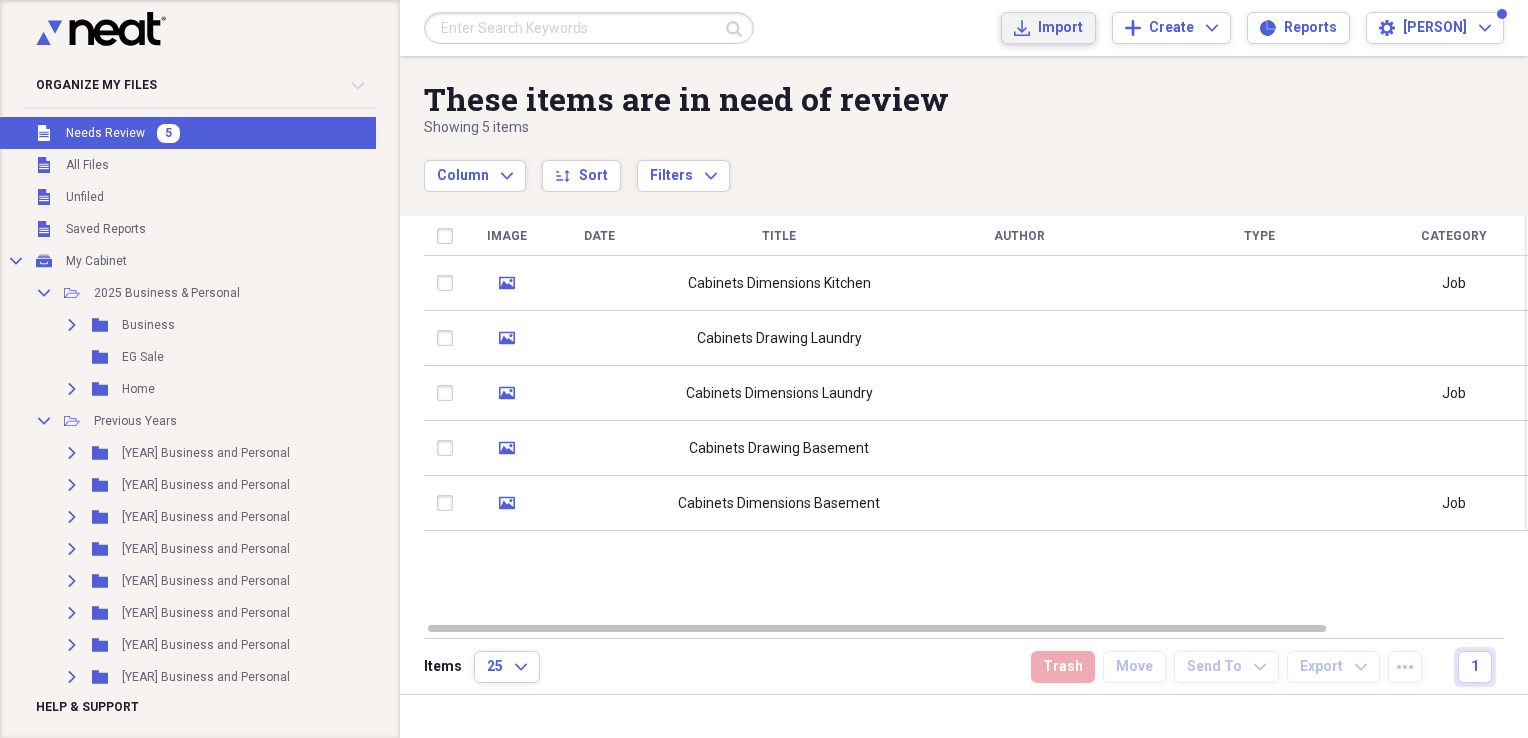 click on "Import" at bounding box center (1060, 28) 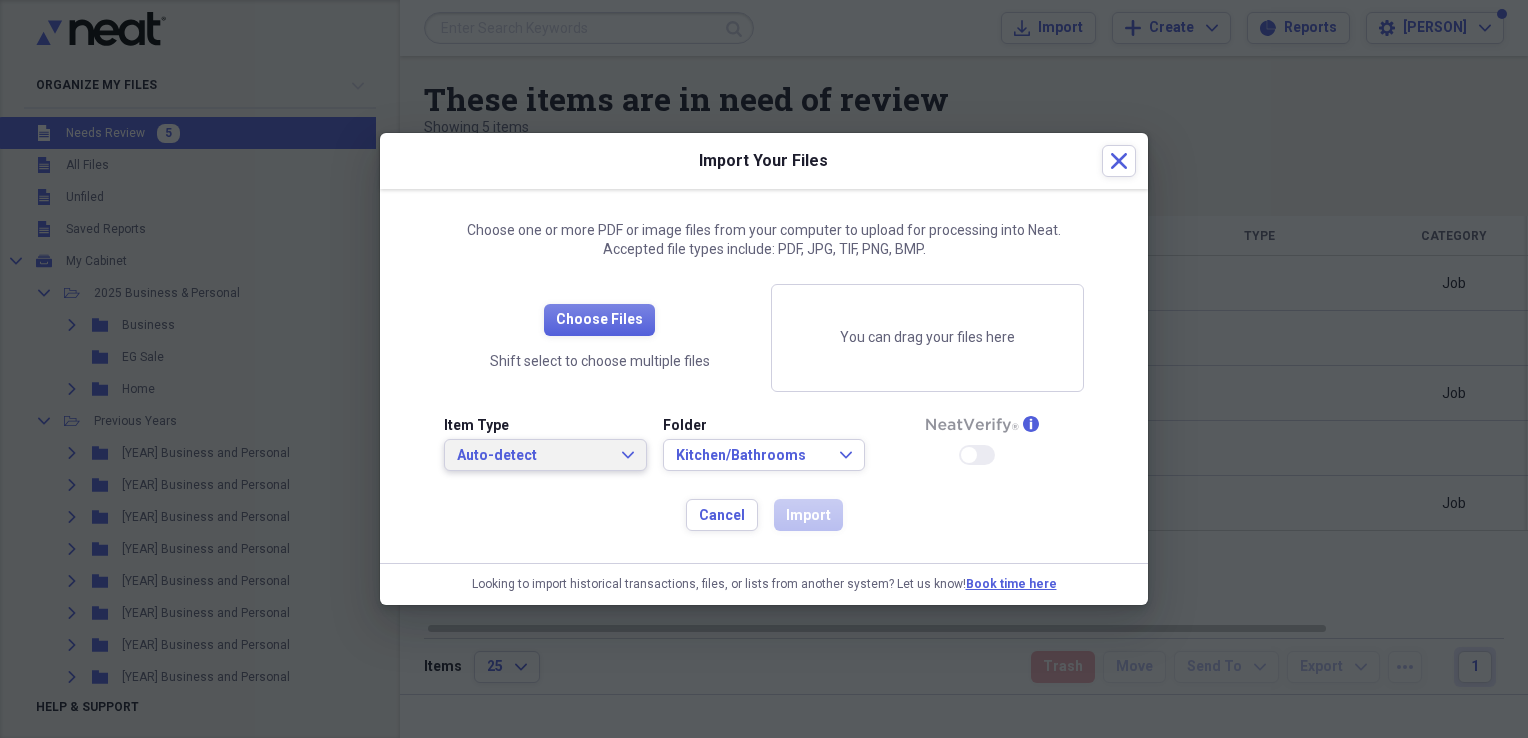 click on "Auto-detect" at bounding box center (533, 456) 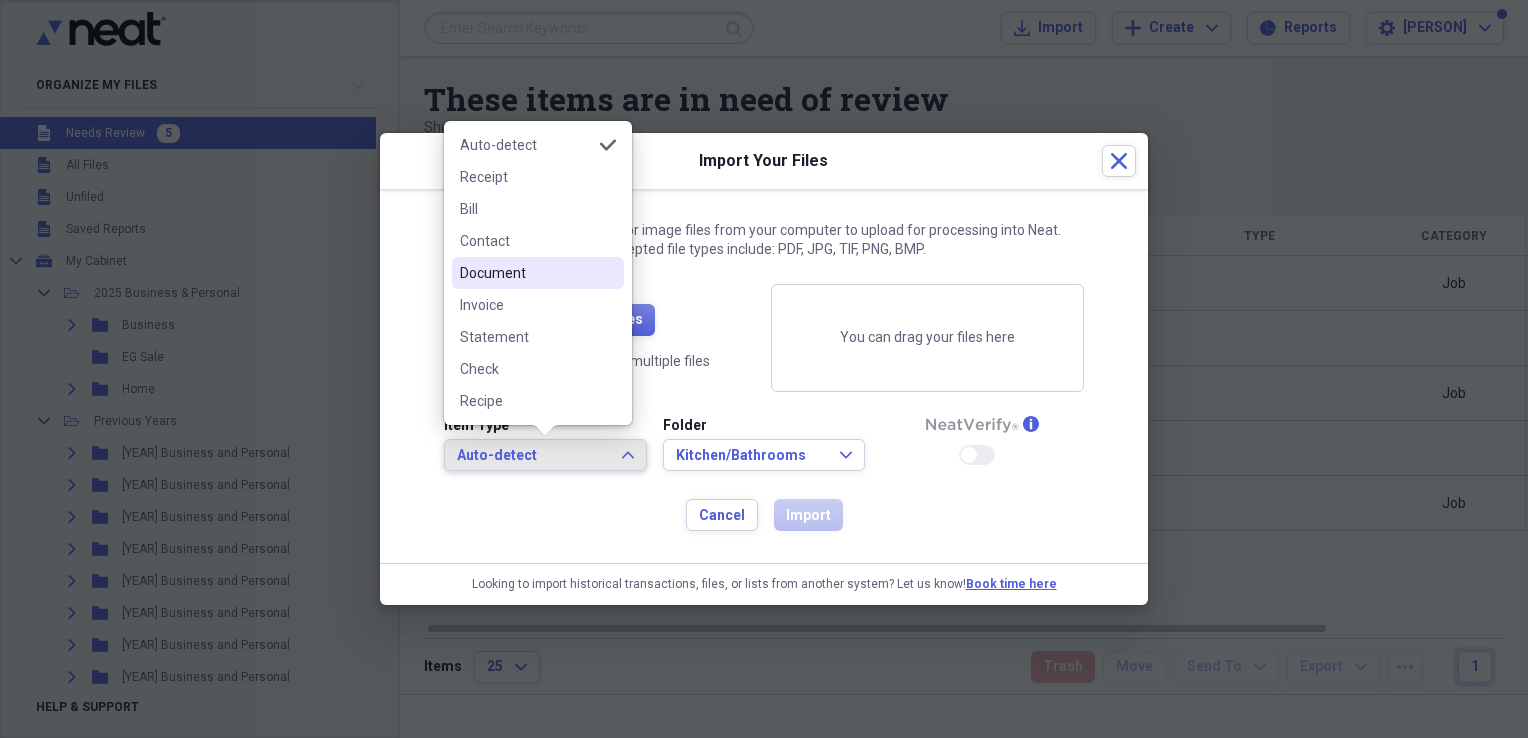 click on "Document" at bounding box center [526, 273] 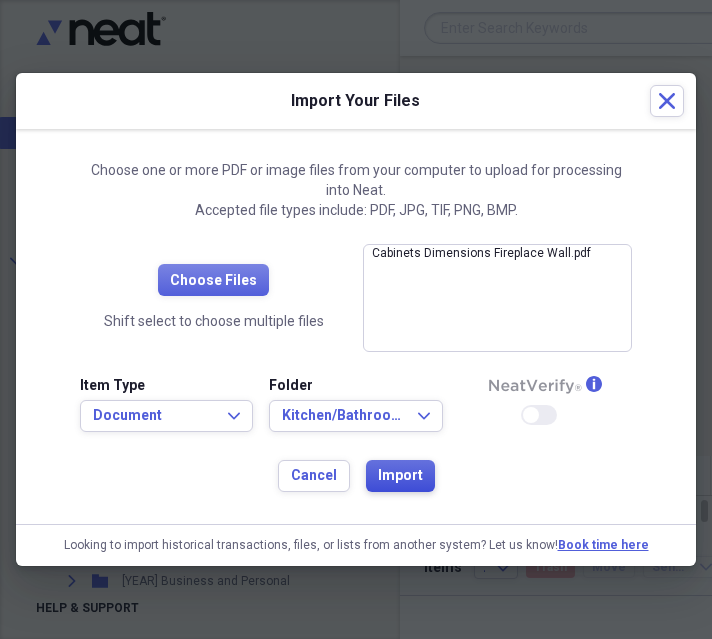 click on "Import" at bounding box center [400, 476] 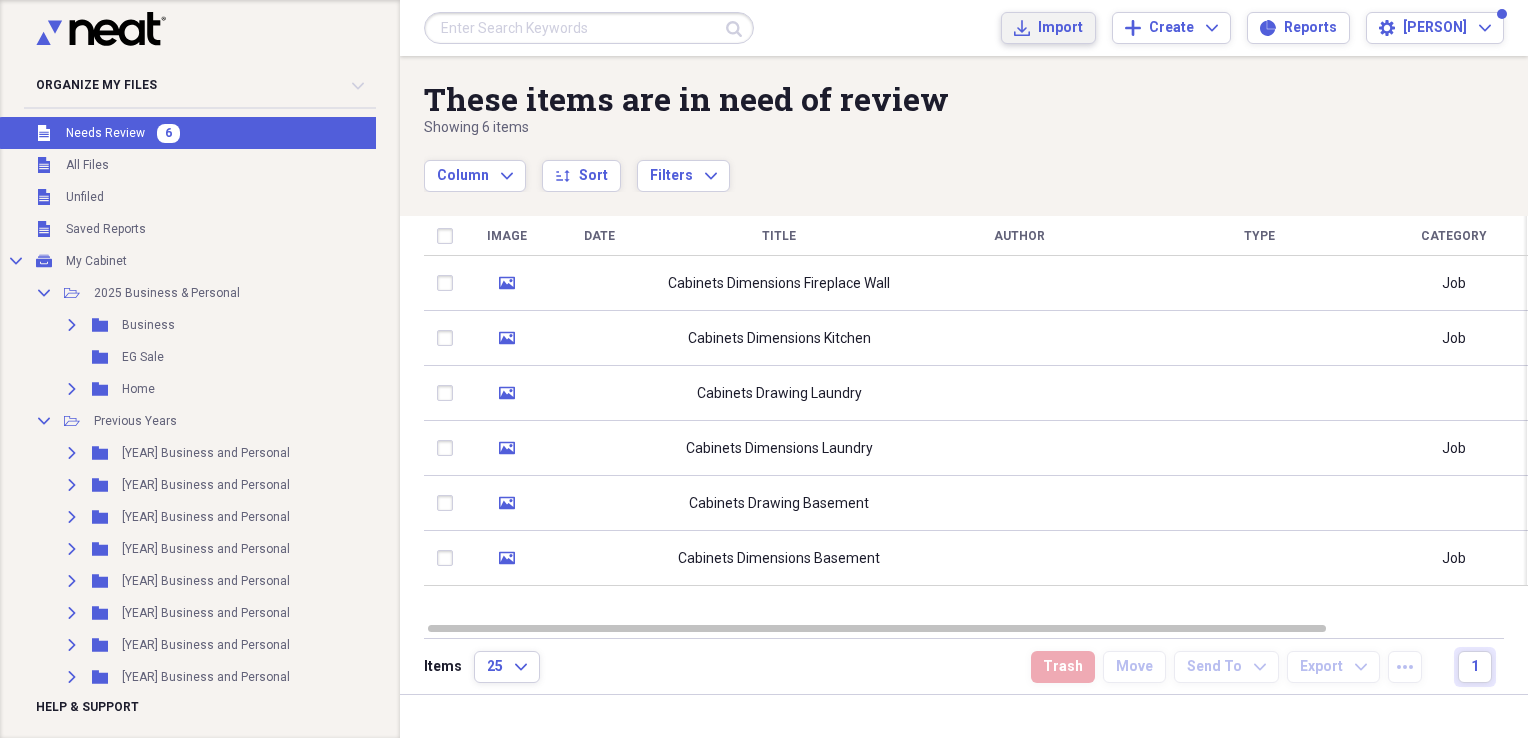 click on "Import" at bounding box center (1060, 28) 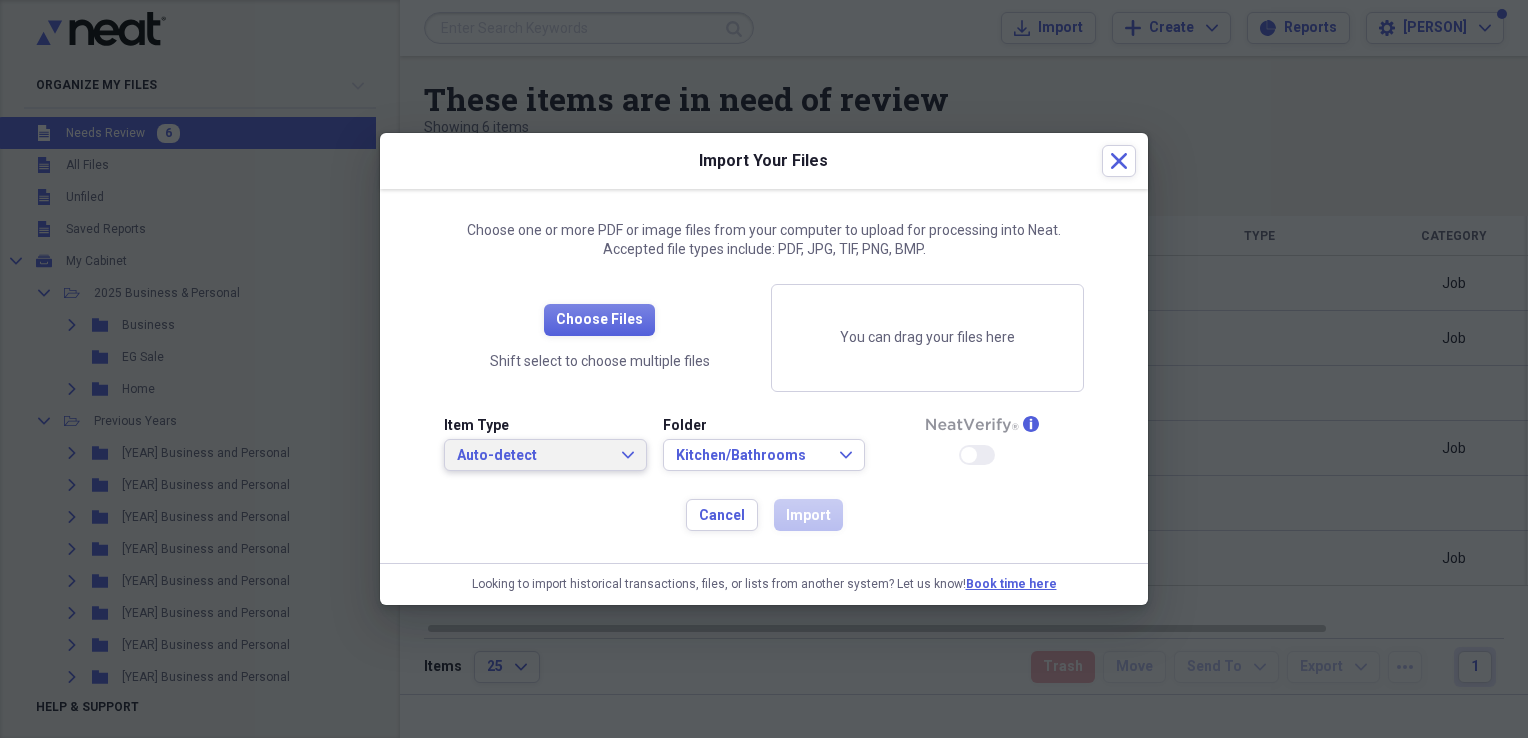click on "Auto-detect" at bounding box center [533, 456] 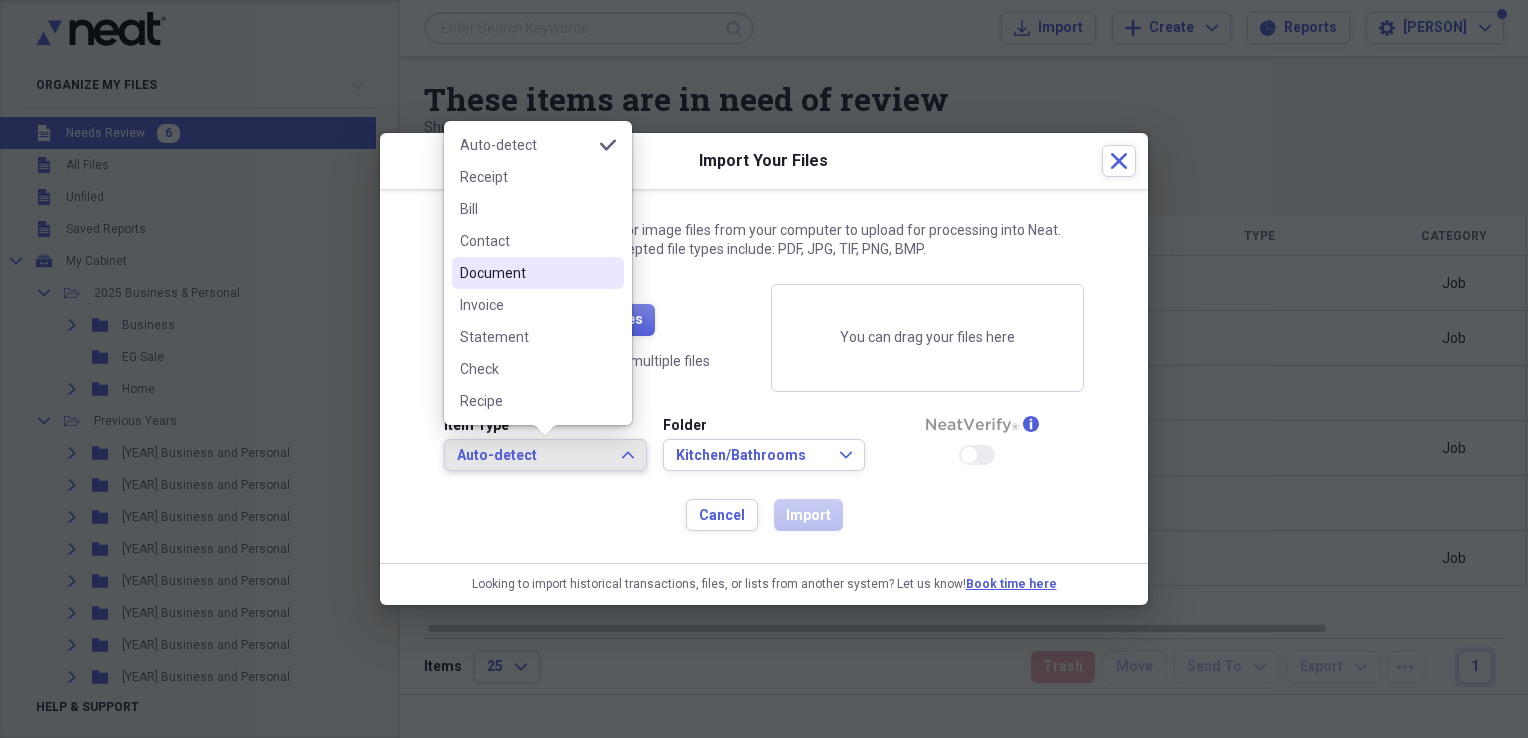 click on "Document" at bounding box center (526, 273) 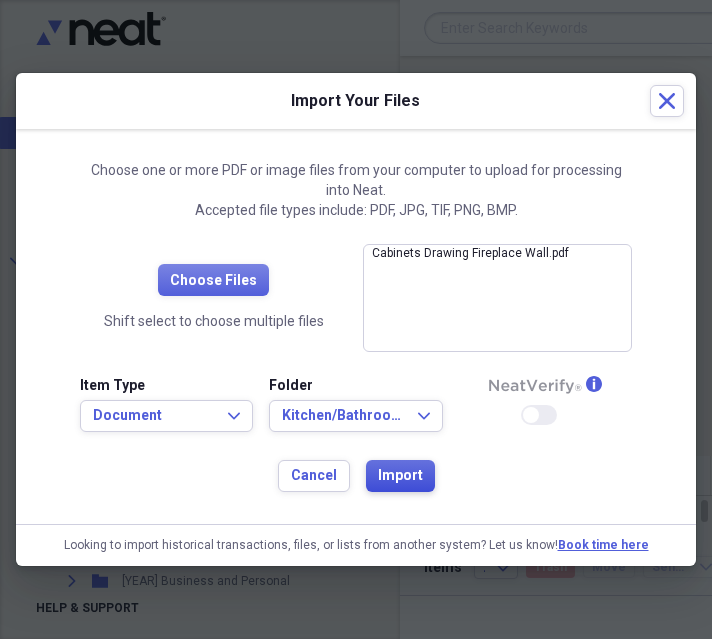 click on "Import" at bounding box center [400, 476] 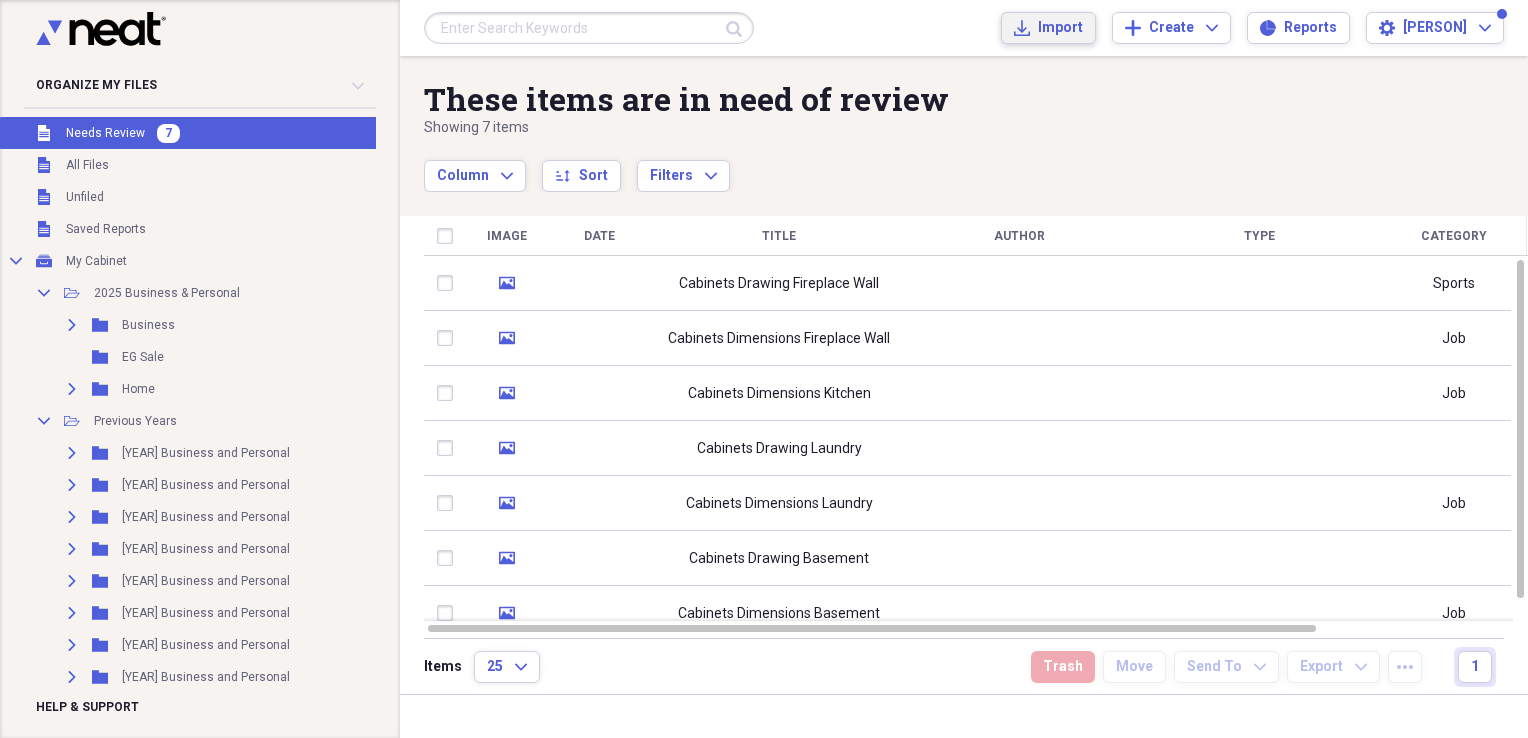 click on "Import" 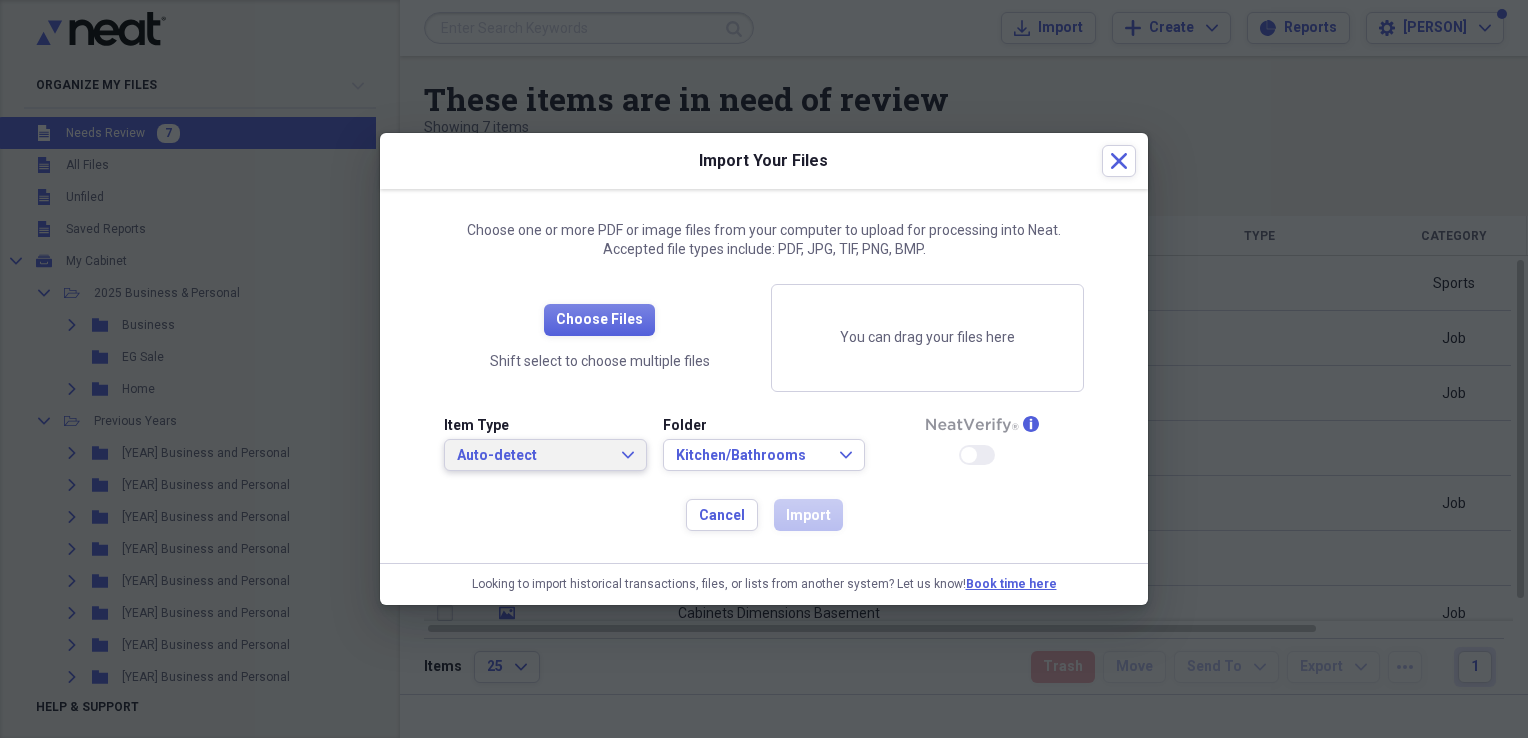 click on "Auto-detect" at bounding box center [533, 456] 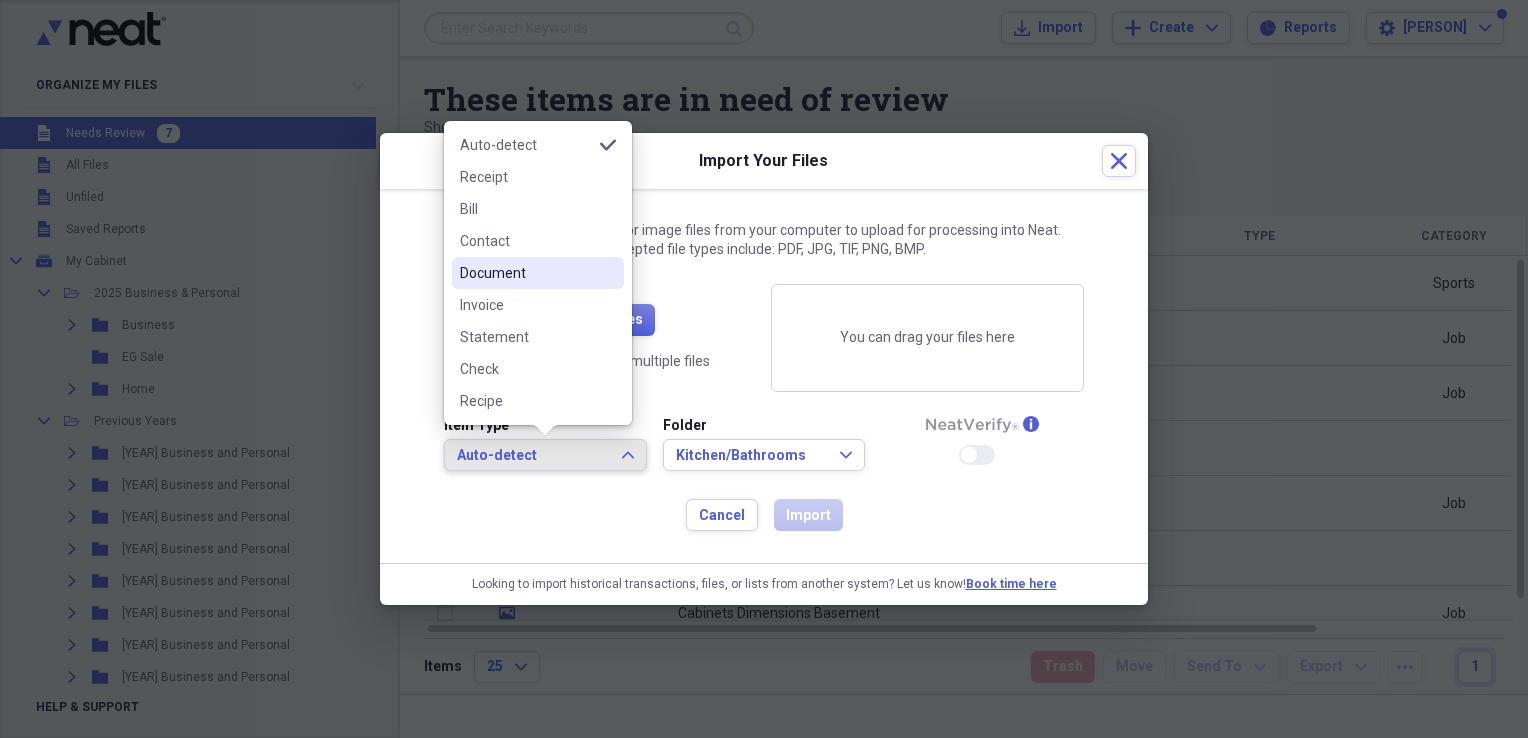 click on "Document" at bounding box center (538, 273) 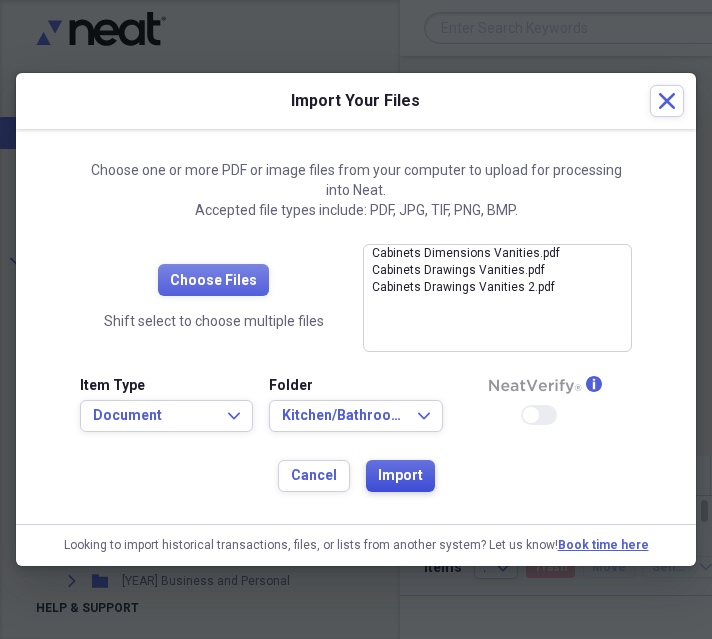 click on "Import" at bounding box center [400, 476] 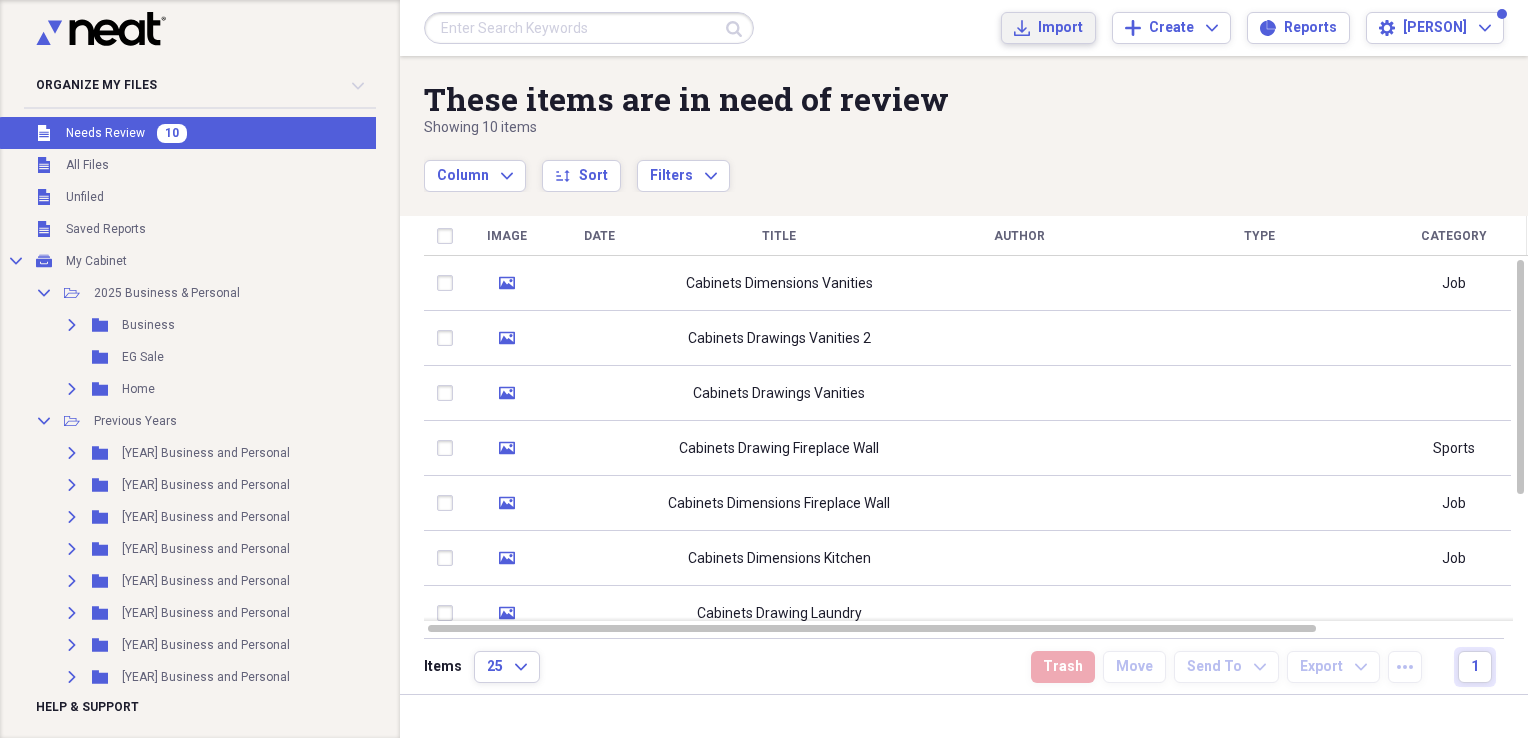 click on "Import Import" at bounding box center (1048, 28) 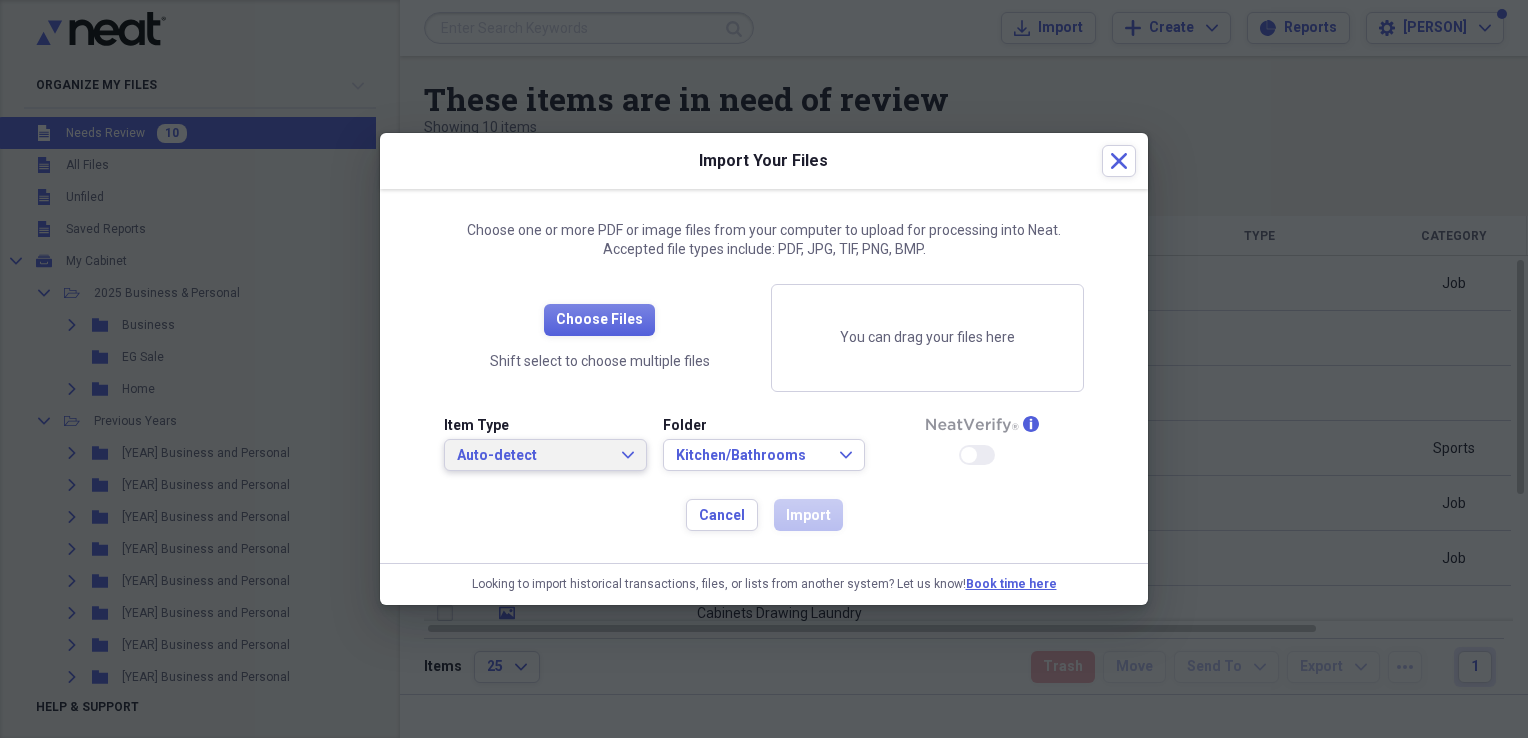 click on "Auto-detect" at bounding box center (533, 456) 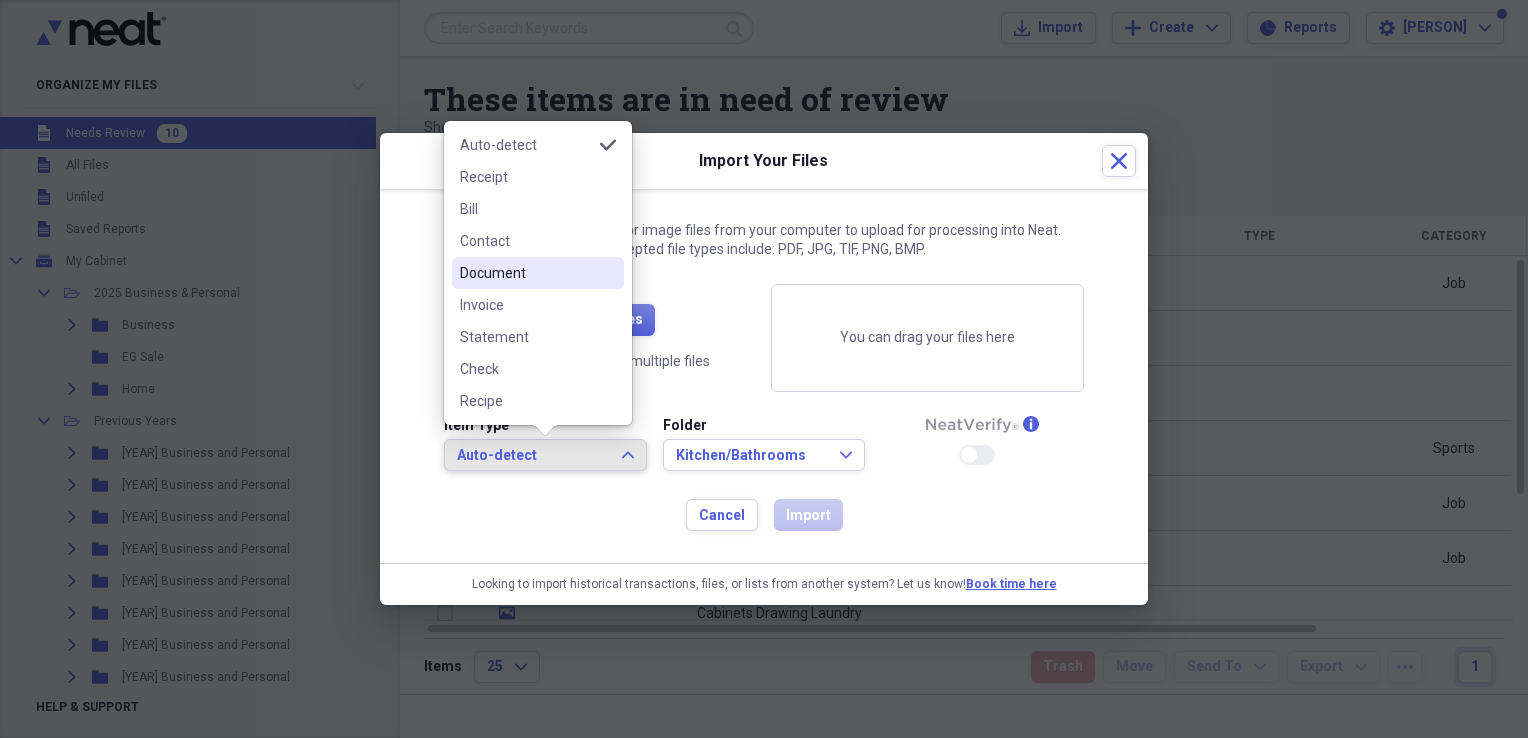 click on "Document" at bounding box center [526, 273] 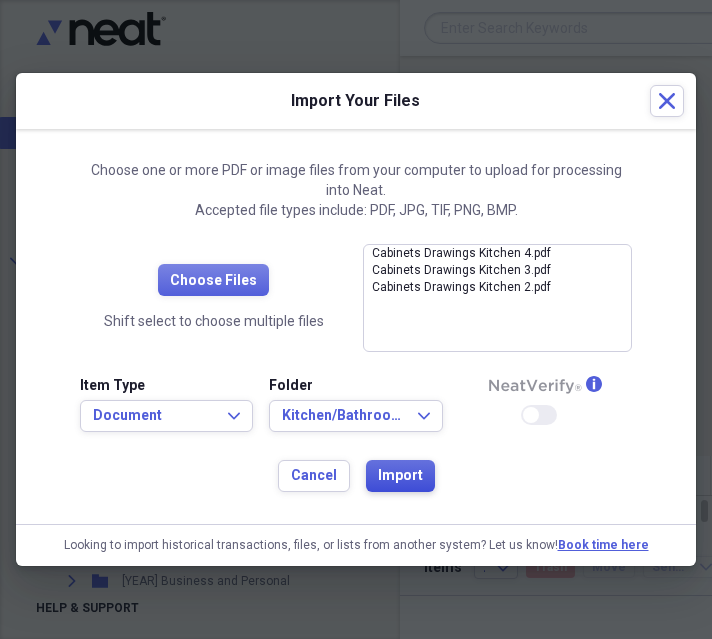 click on "Import" at bounding box center [400, 476] 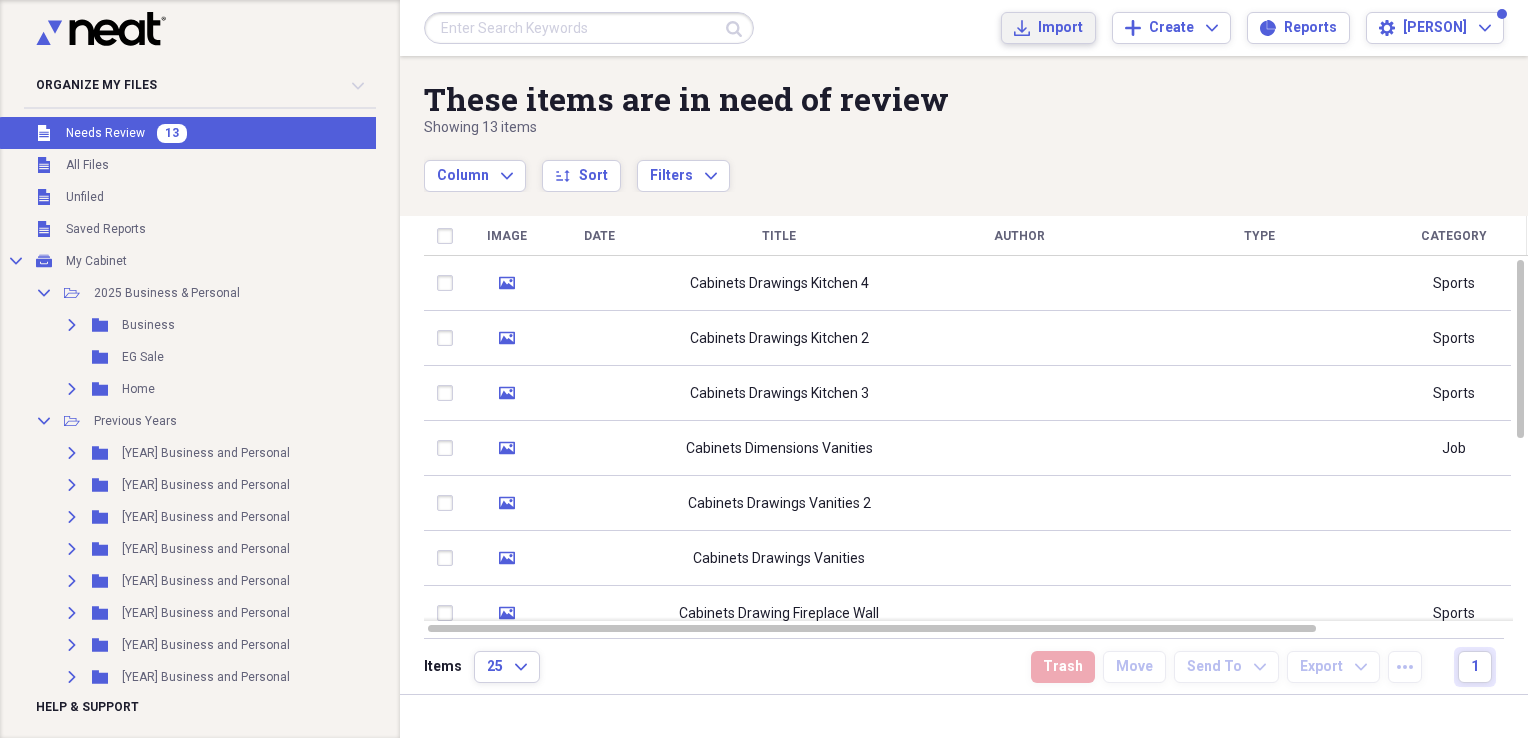 click on "Import" at bounding box center [1060, 28] 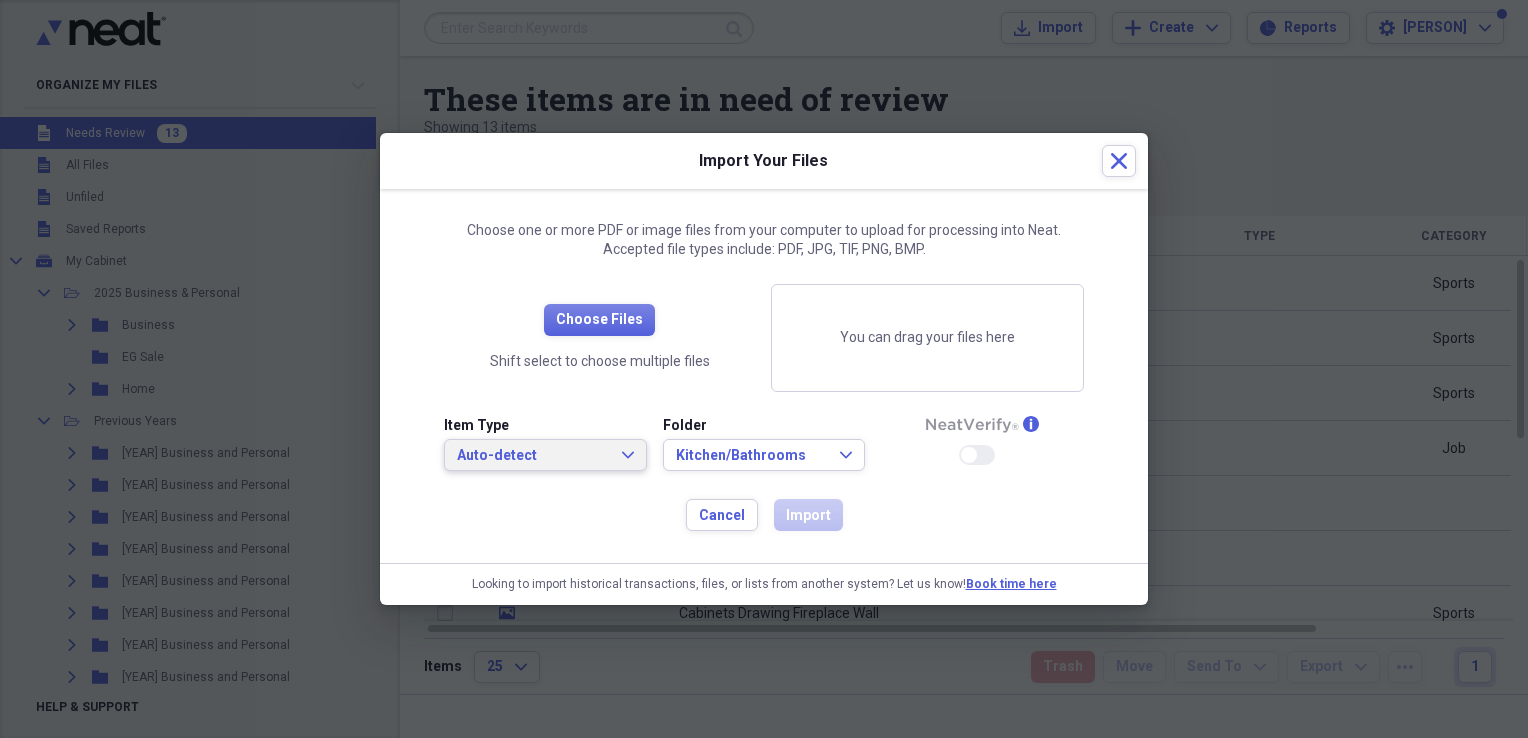 click on "Auto-detect" at bounding box center (533, 456) 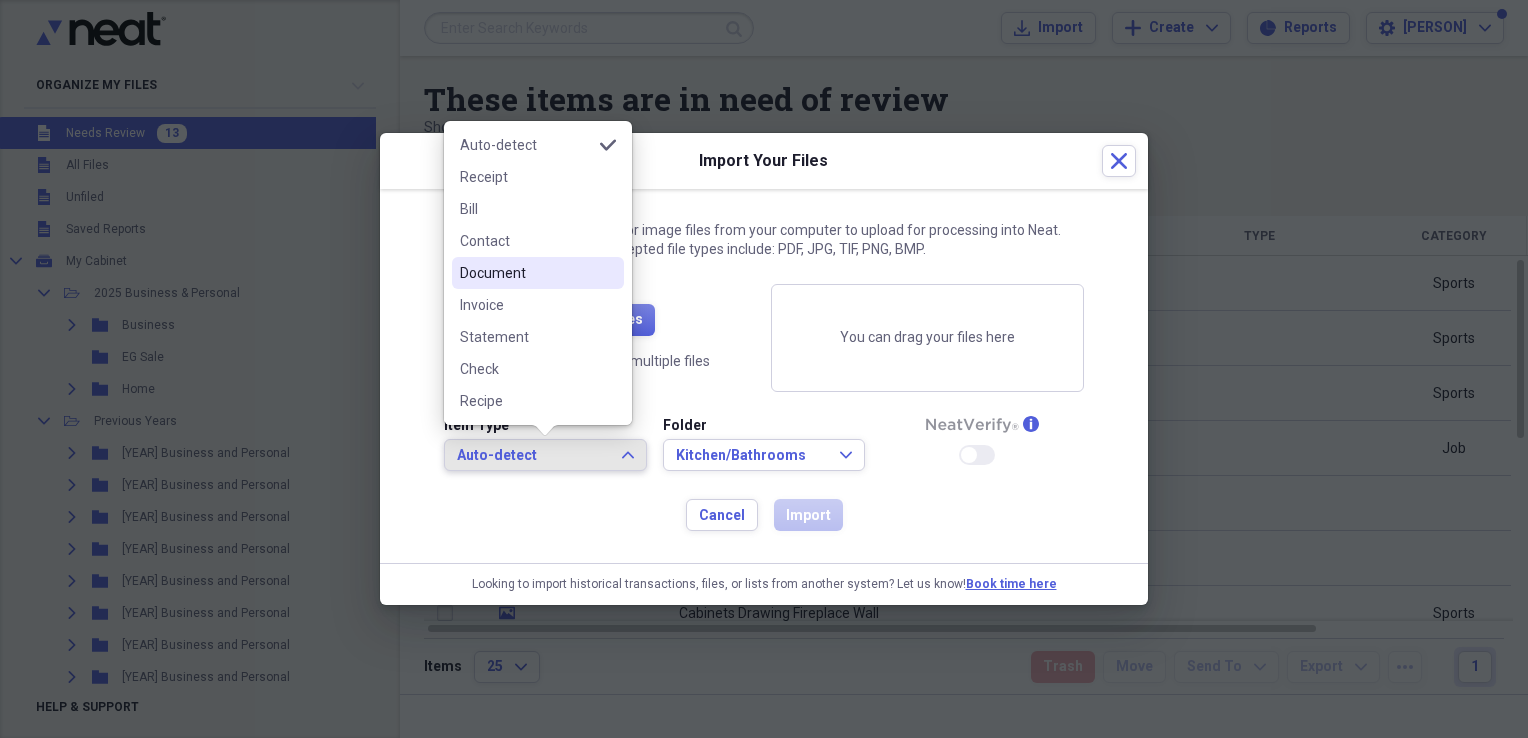 click on "Document" at bounding box center (526, 273) 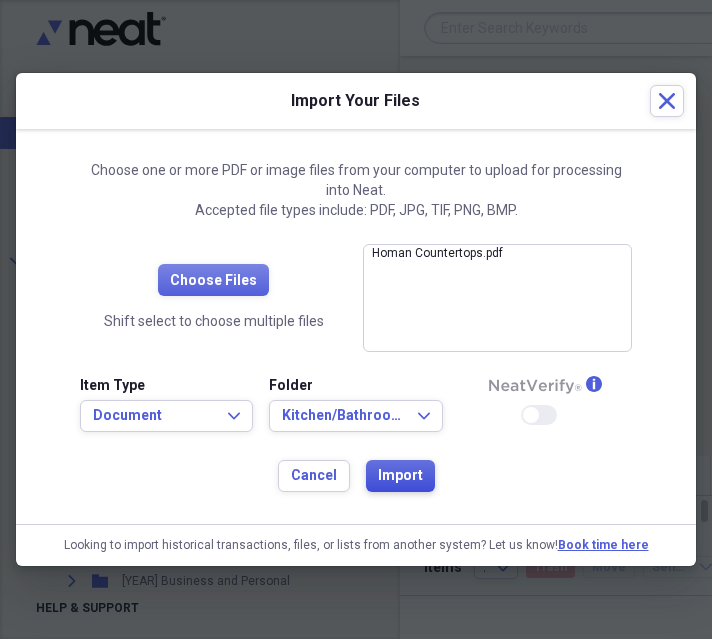 click on "Import" at bounding box center [400, 476] 